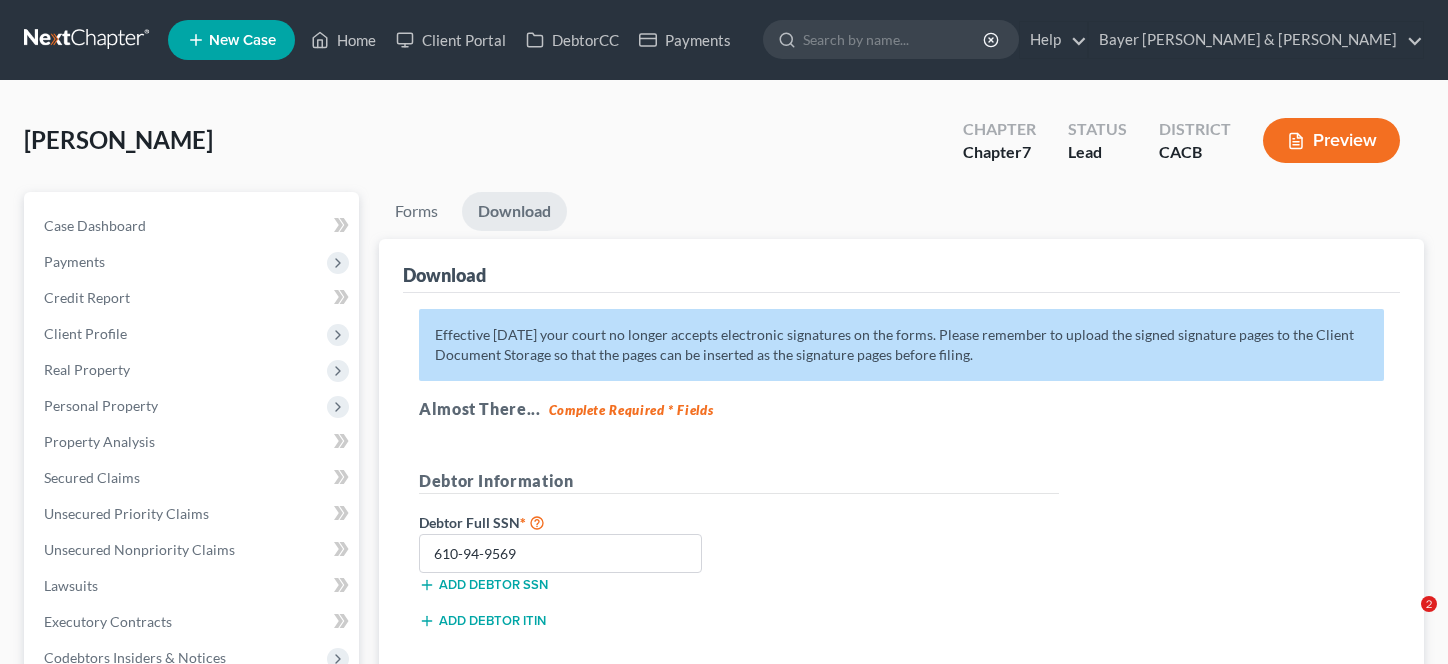 scroll, scrollTop: 300, scrollLeft: 0, axis: vertical 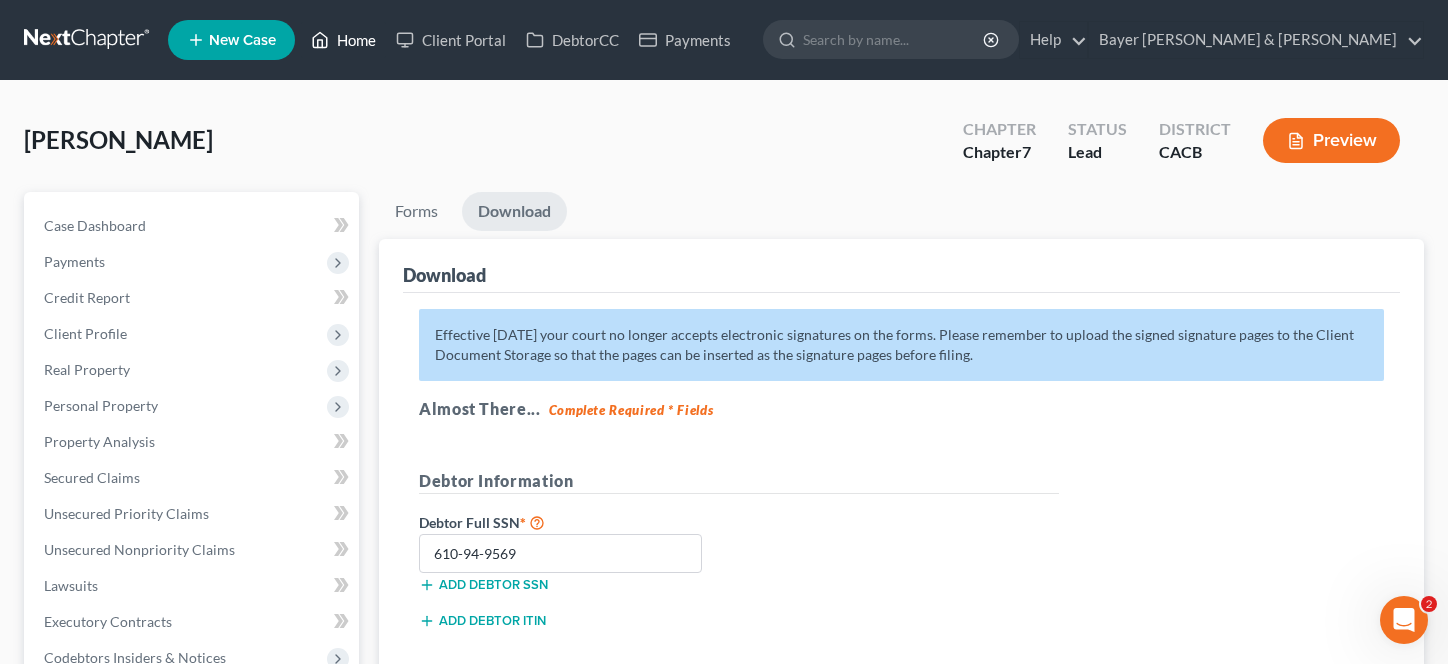 click on "Home" at bounding box center [343, 40] 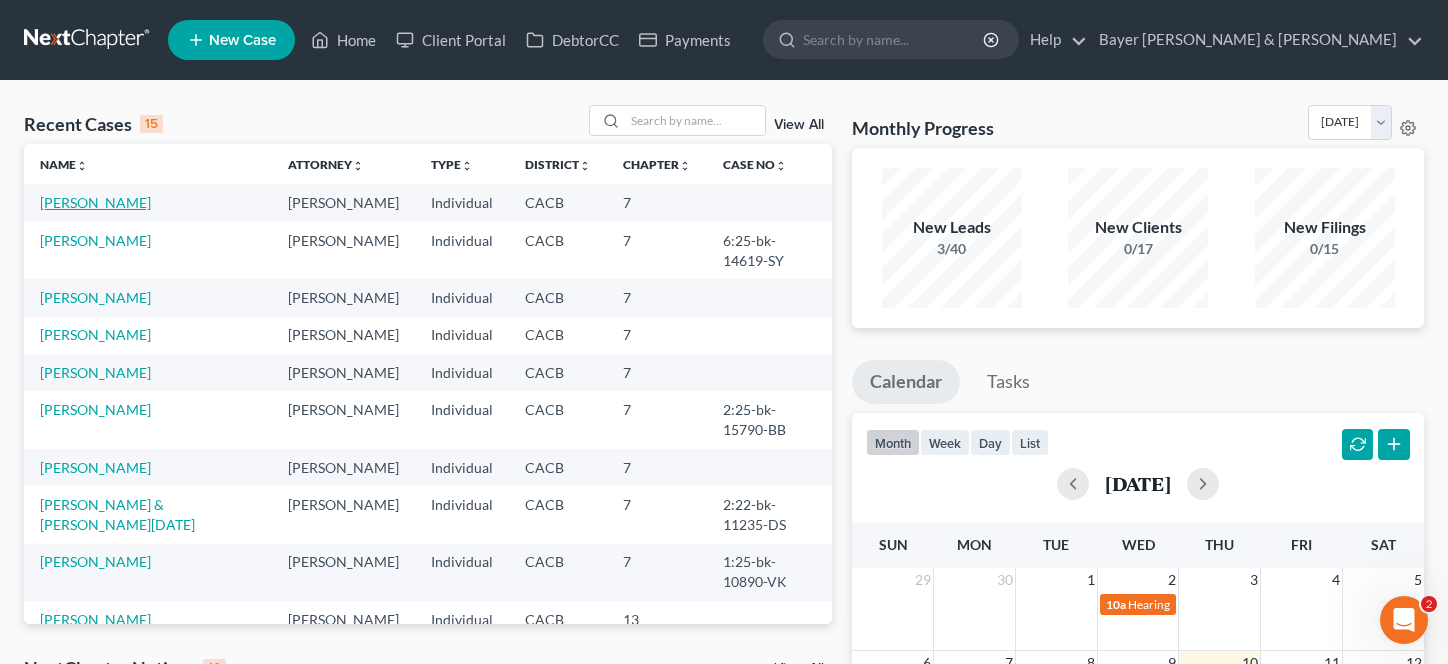 click on "[PERSON_NAME]" at bounding box center (95, 202) 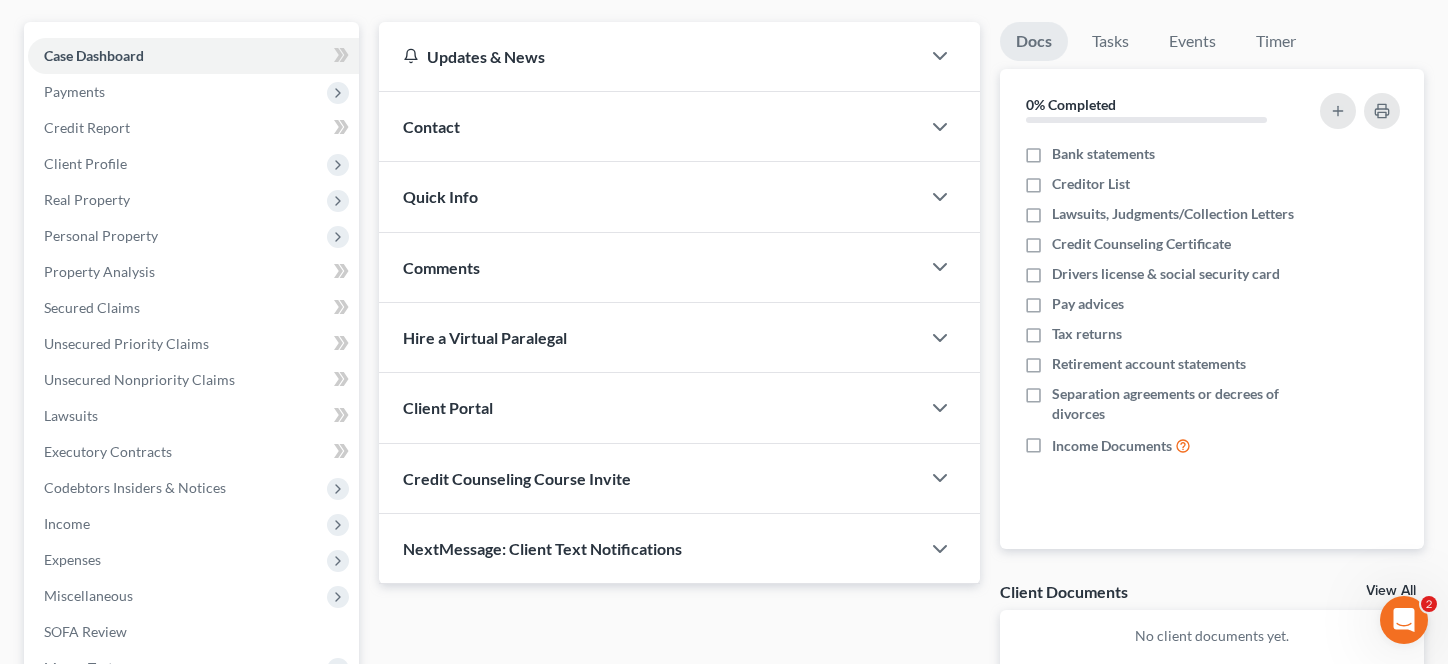 scroll, scrollTop: 435, scrollLeft: 0, axis: vertical 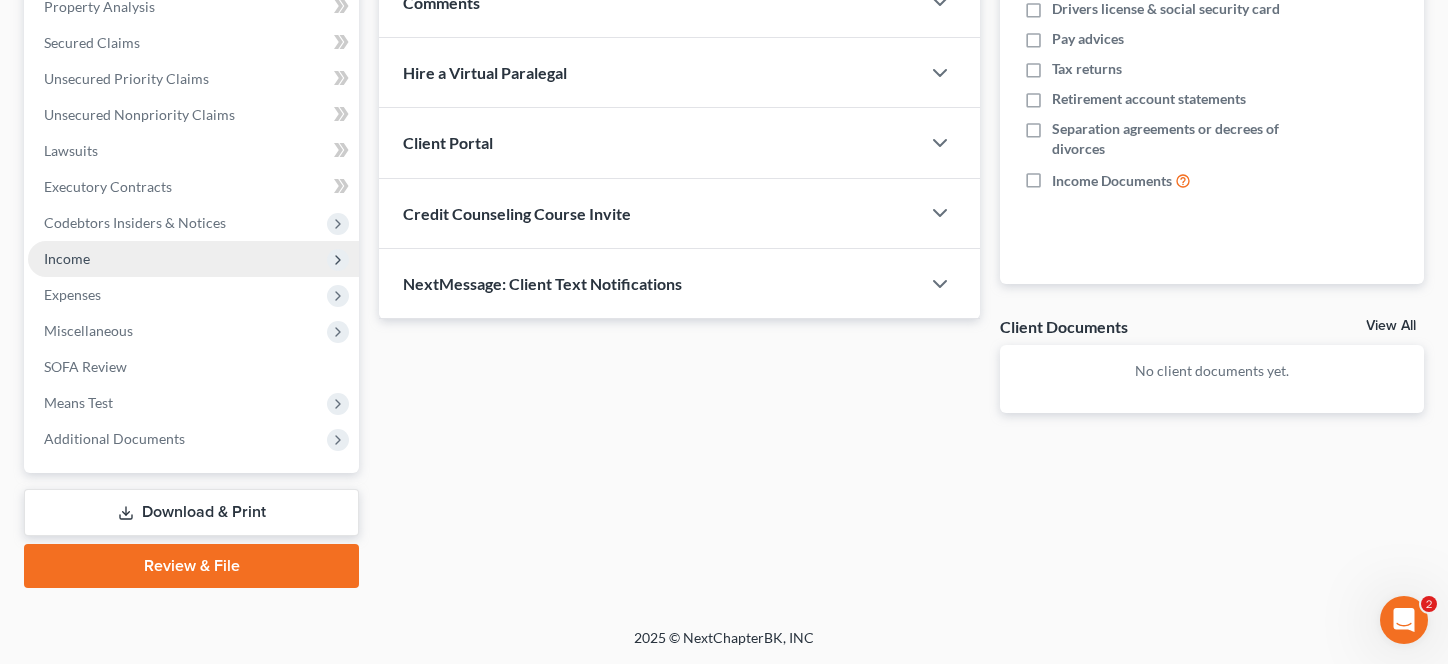 drag, startPoint x: 190, startPoint y: 257, endPoint x: 208, endPoint y: 264, distance: 19.313208 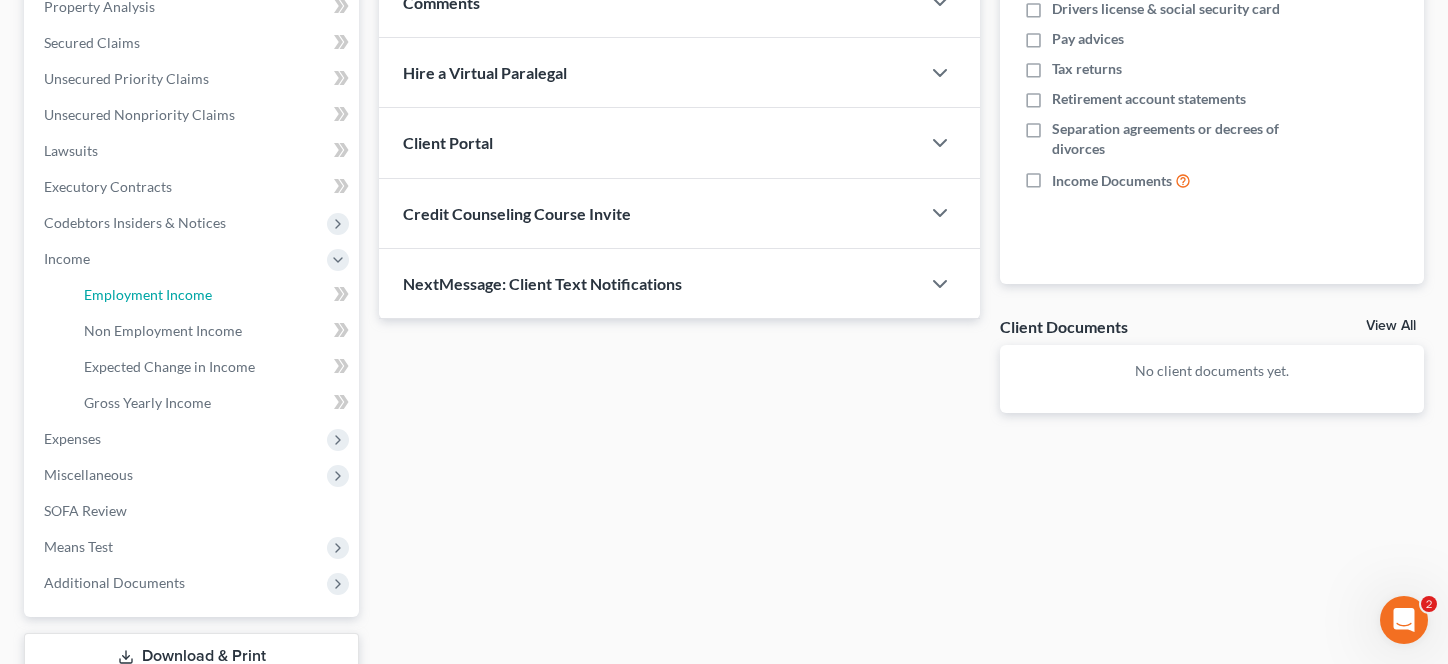 click on "Employment Income" at bounding box center [213, 295] 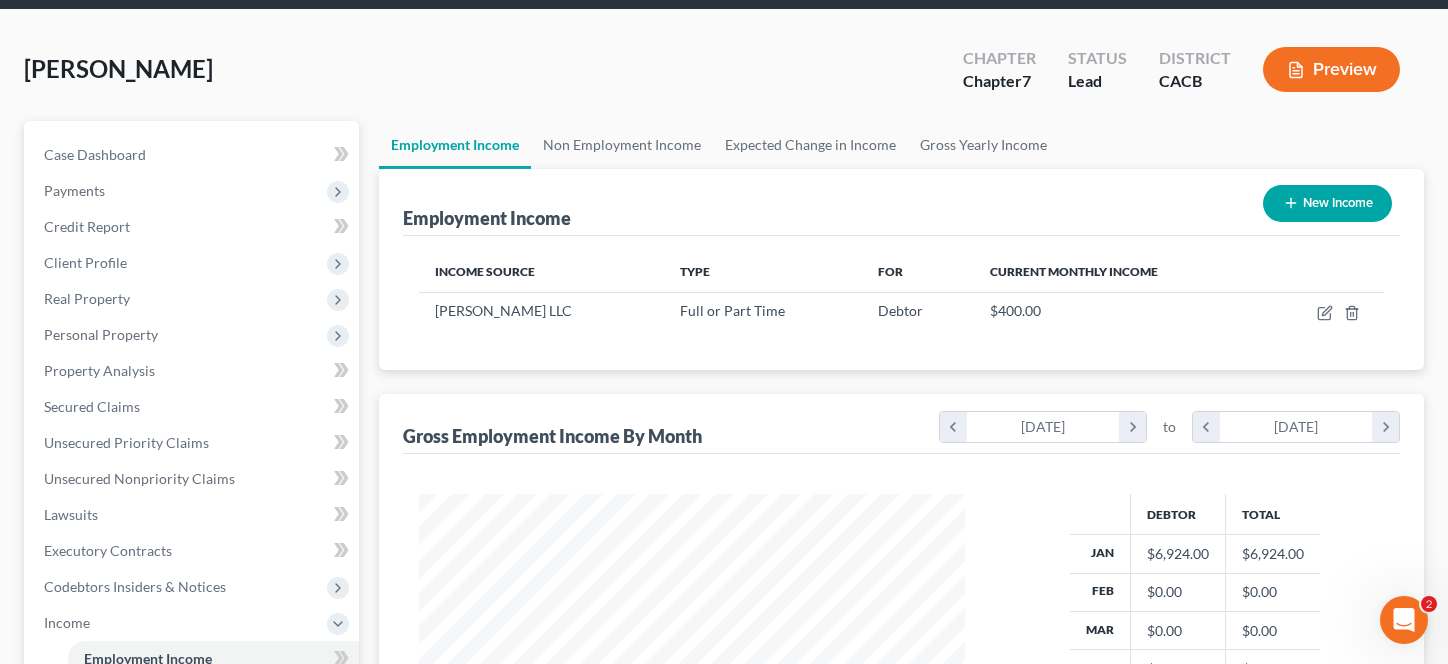 scroll, scrollTop: 0, scrollLeft: 0, axis: both 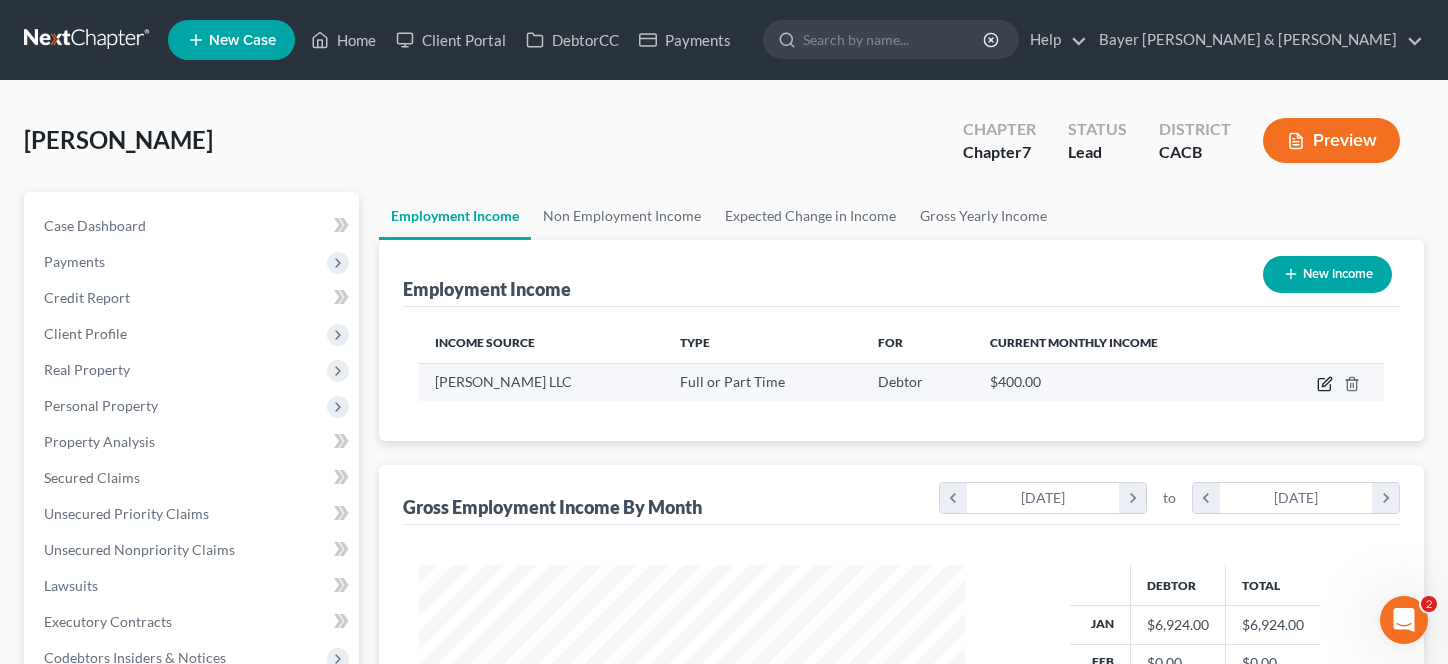 click 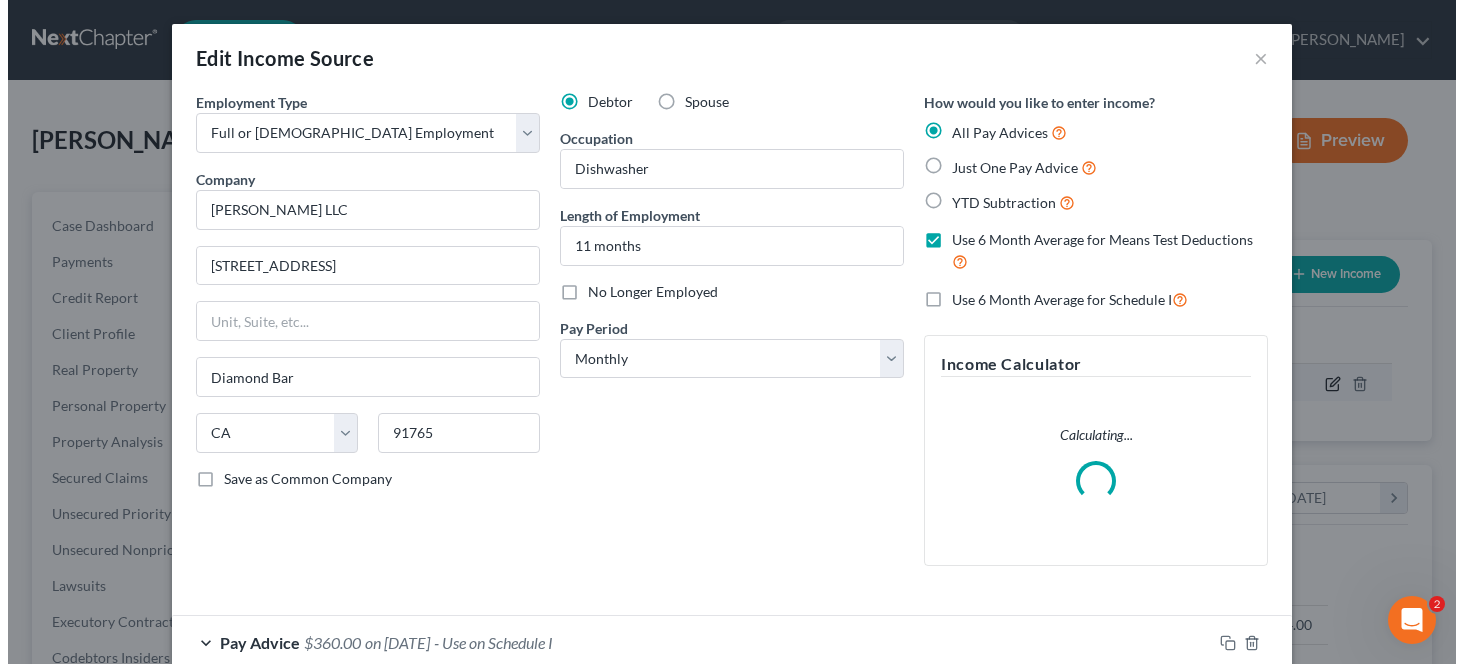 scroll, scrollTop: 999642, scrollLeft: 999407, axis: both 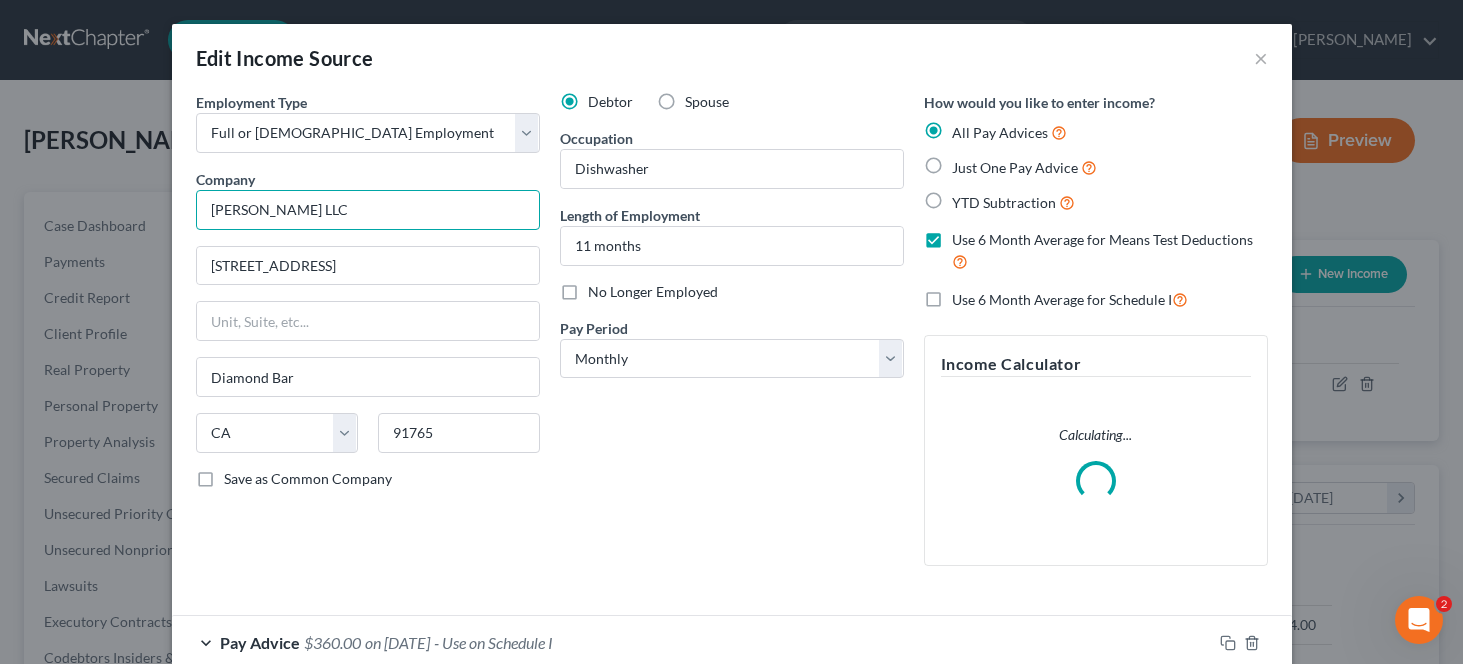 drag, startPoint x: 283, startPoint y: 212, endPoint x: 169, endPoint y: 203, distance: 114.35471 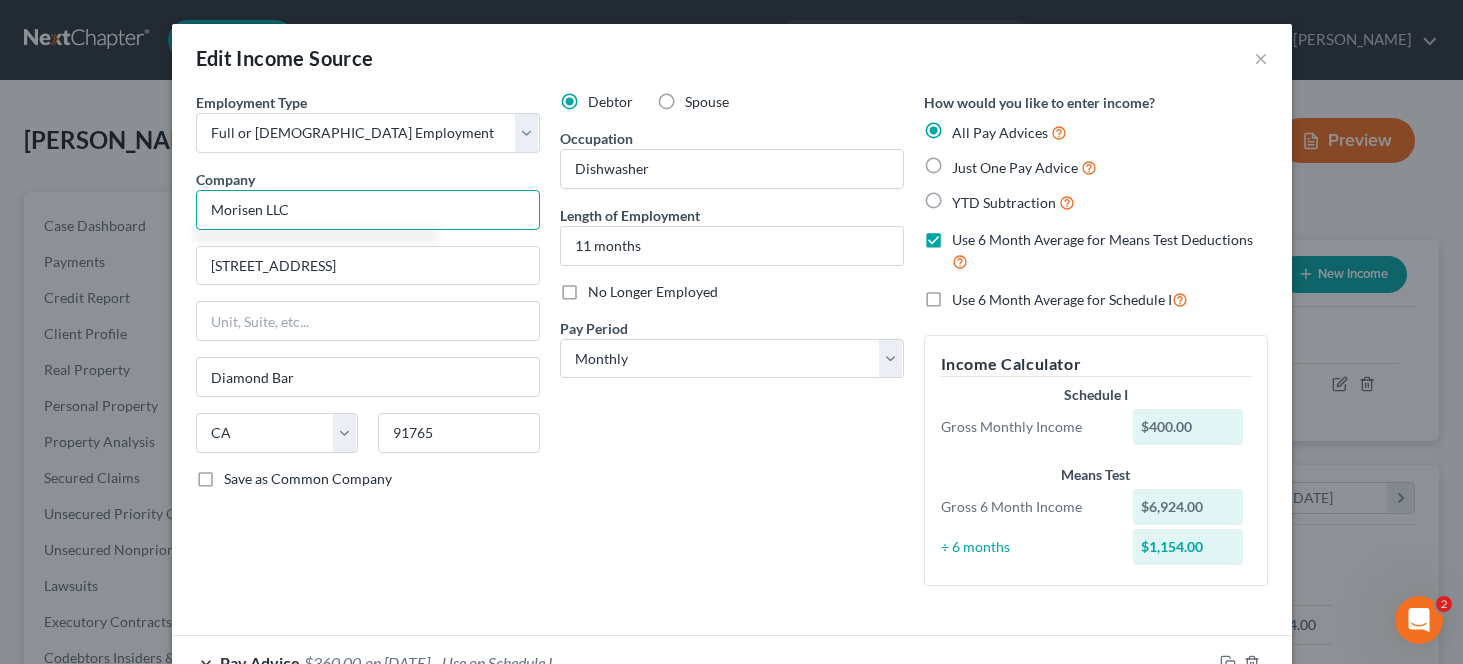 scroll, scrollTop: 190, scrollLeft: 0, axis: vertical 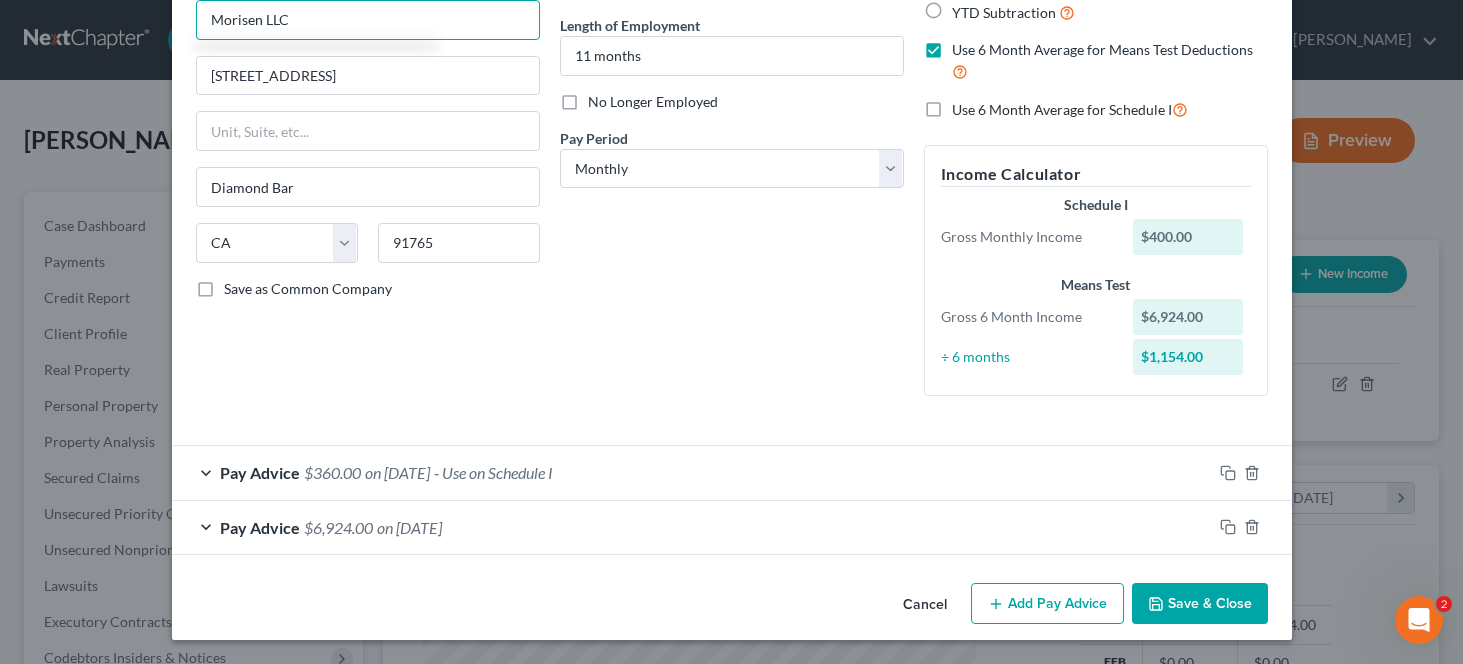 type on "Morisen LLC" 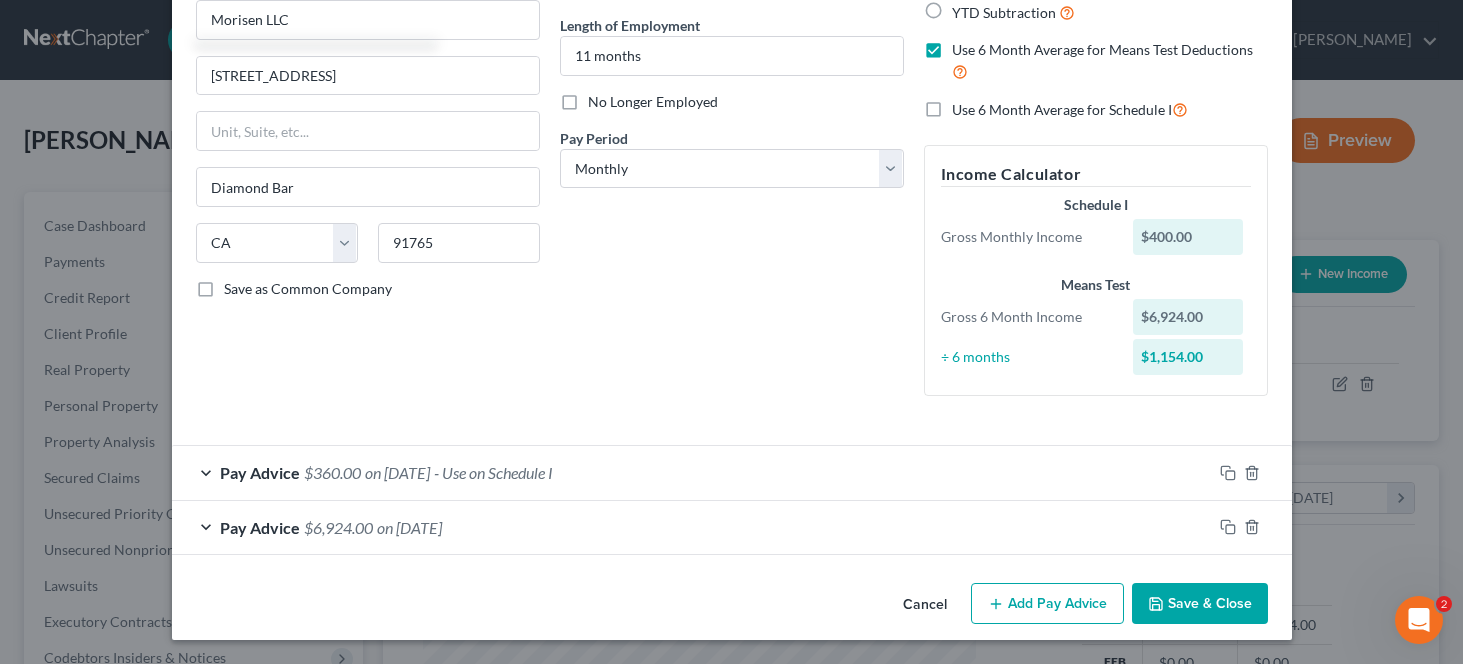 click on "Save & Close" at bounding box center (1200, 604) 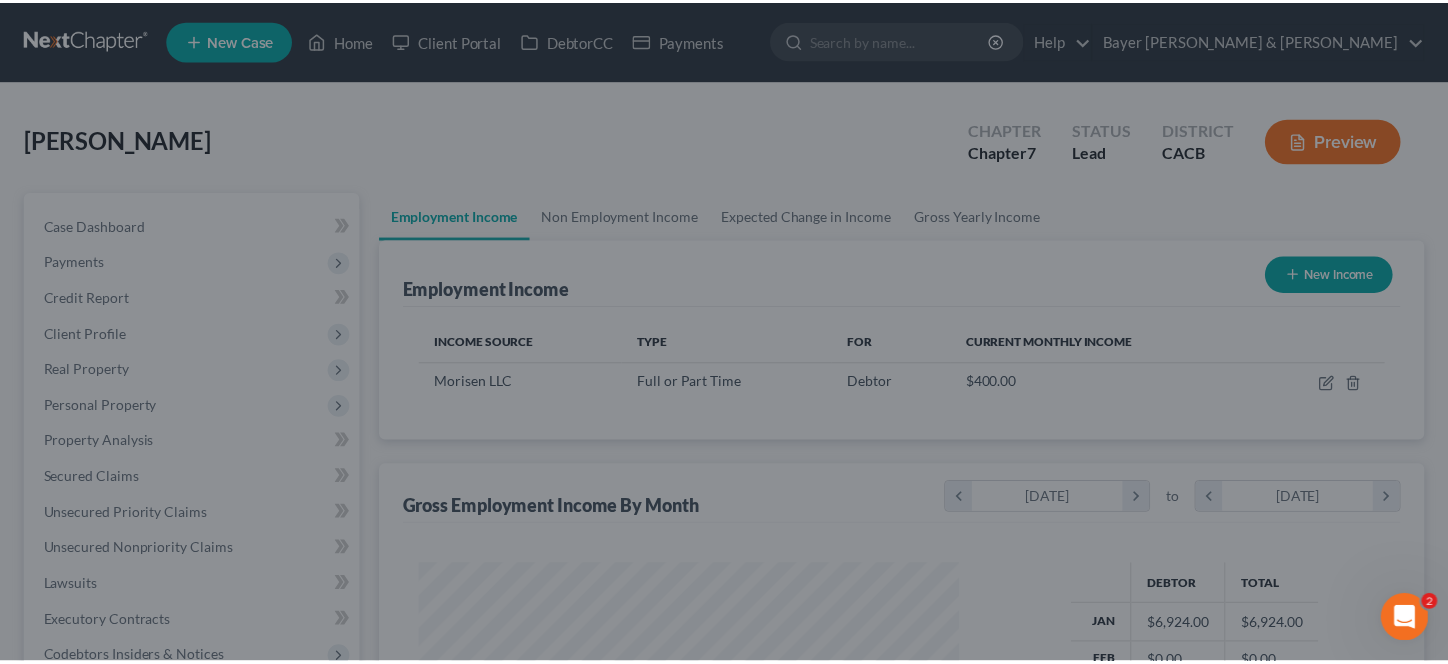 scroll, scrollTop: 6, scrollLeft: 0, axis: vertical 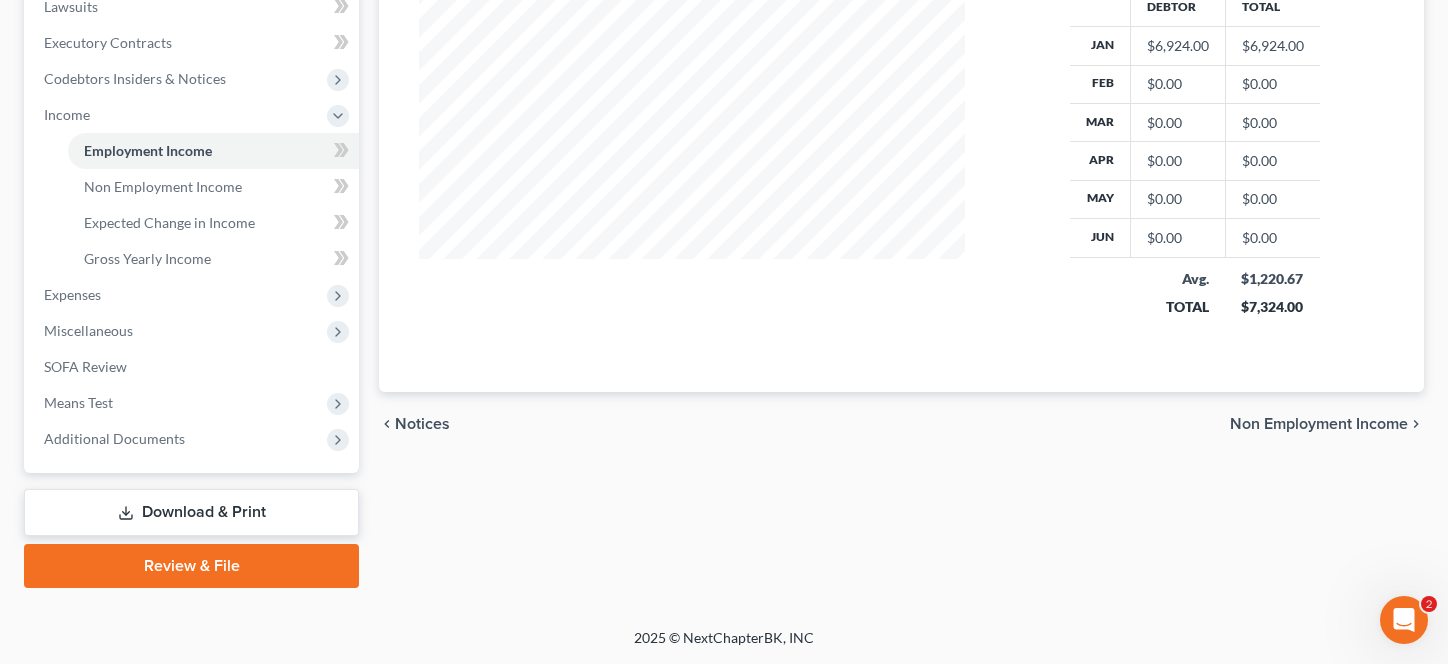 click on "Download & Print" at bounding box center [191, 512] 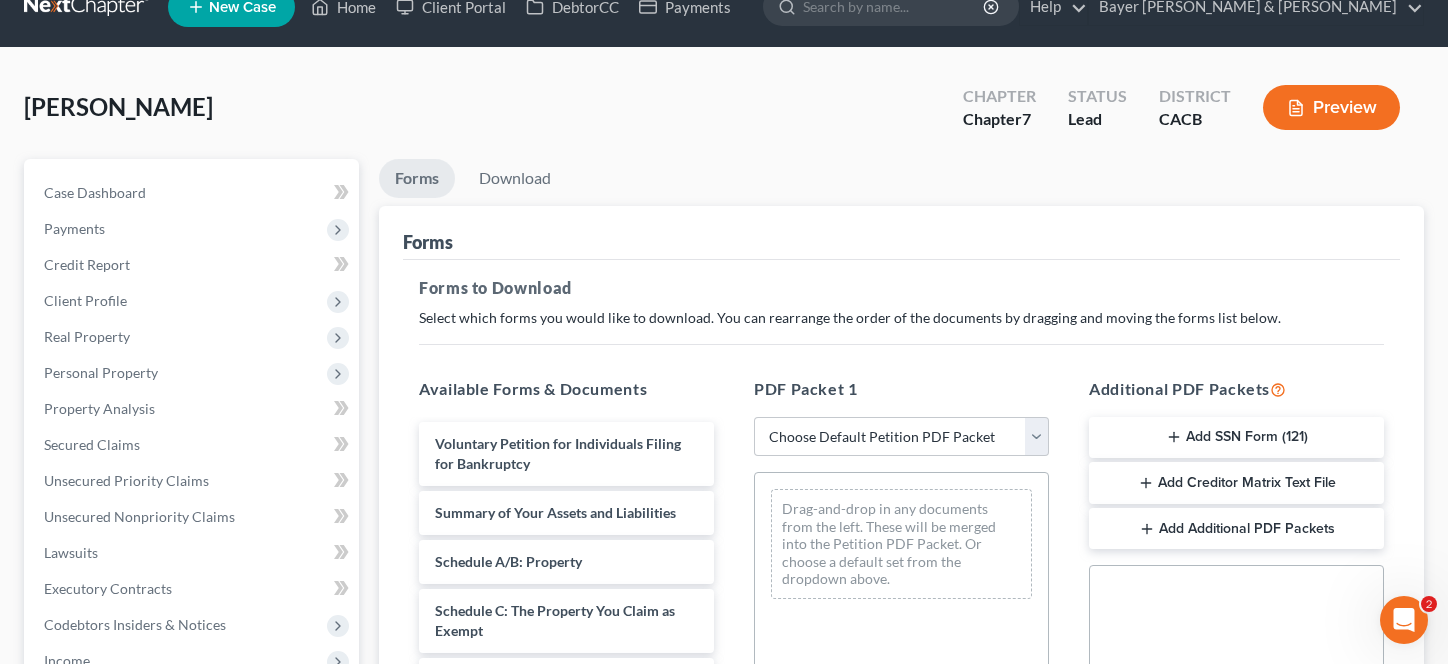 scroll, scrollTop: 0, scrollLeft: 0, axis: both 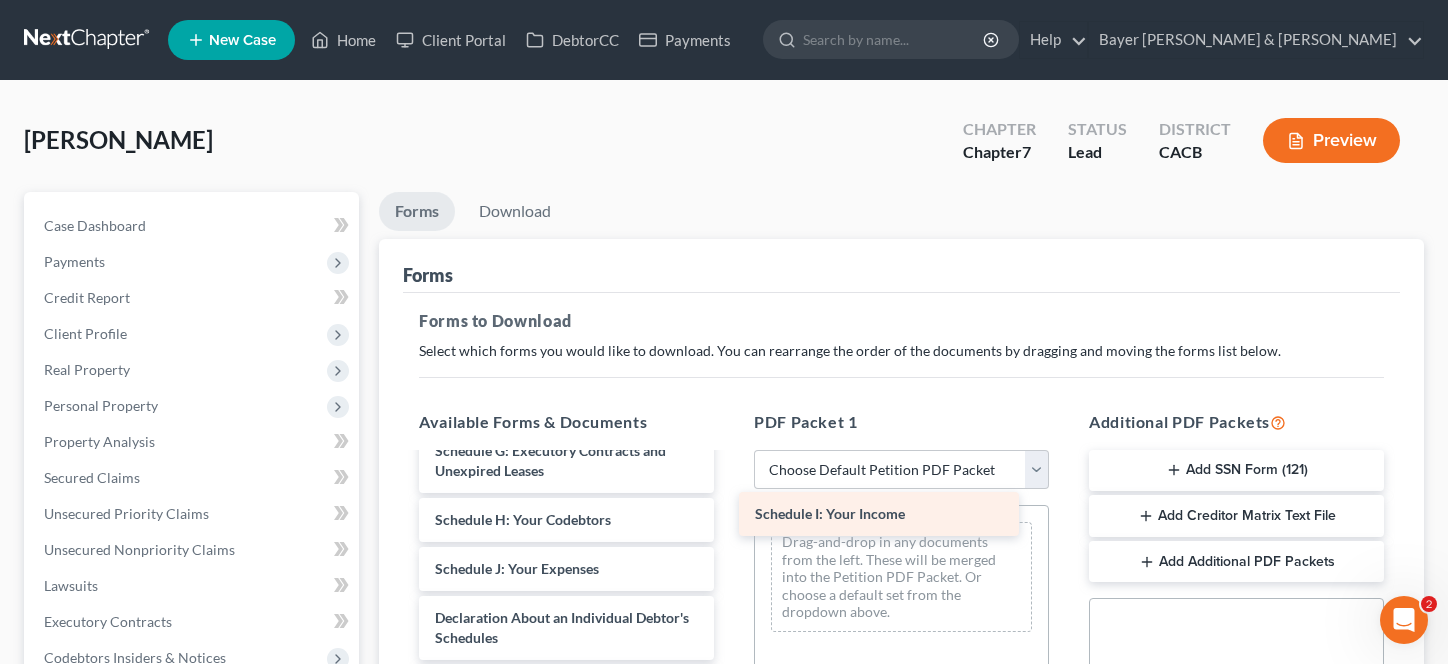 drag, startPoint x: 555, startPoint y: 571, endPoint x: 900, endPoint y: 509, distance: 350.52673 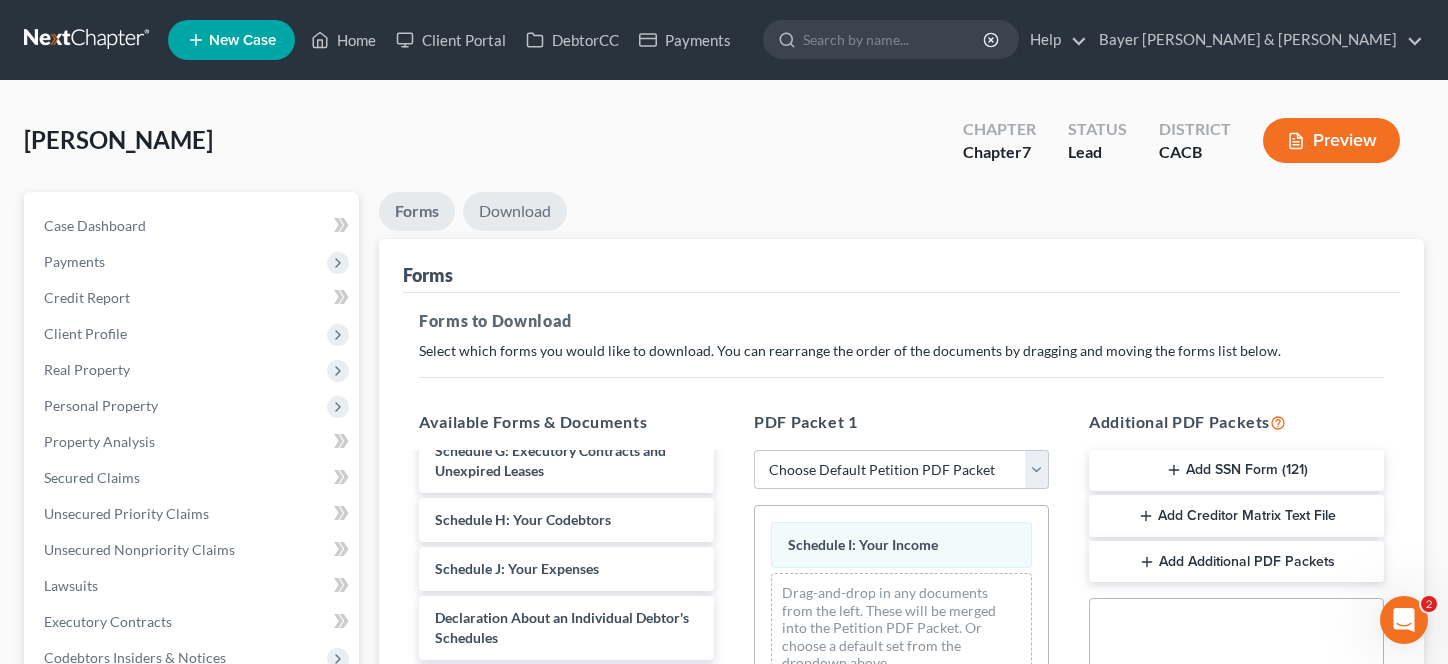 click on "Download" at bounding box center (515, 211) 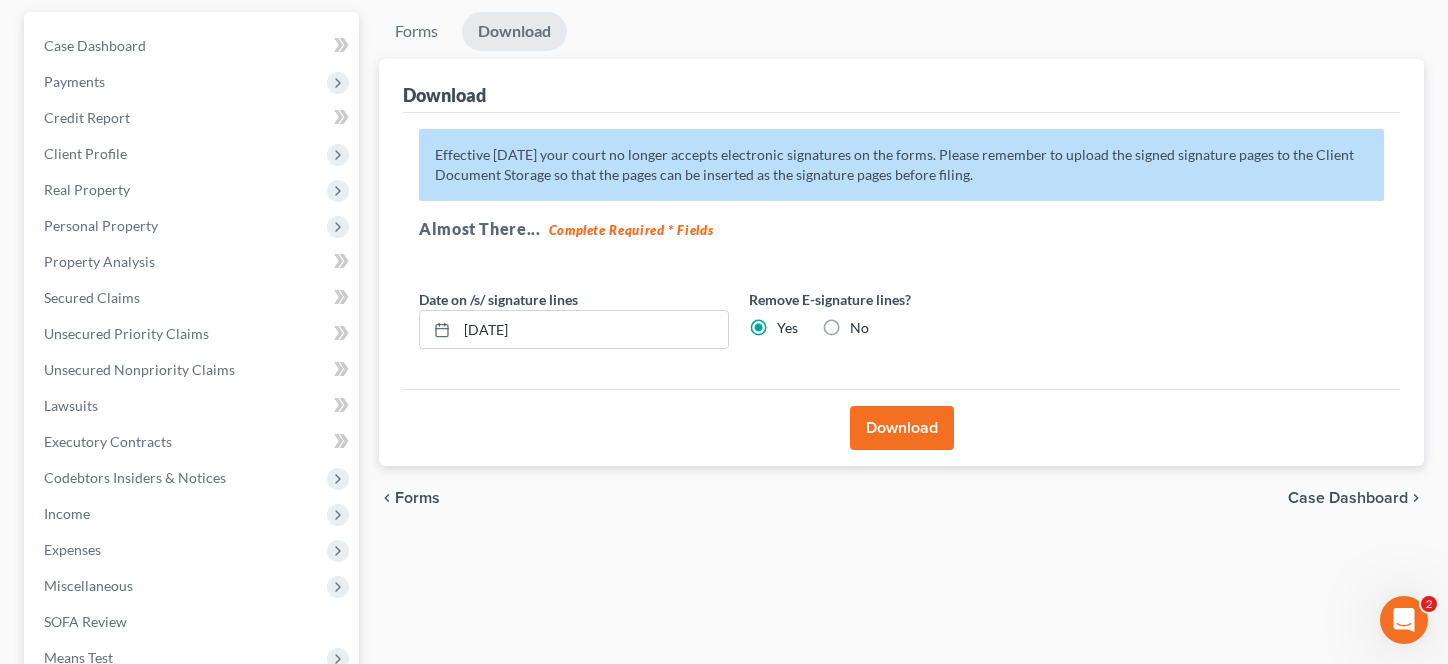 scroll, scrollTop: 200, scrollLeft: 0, axis: vertical 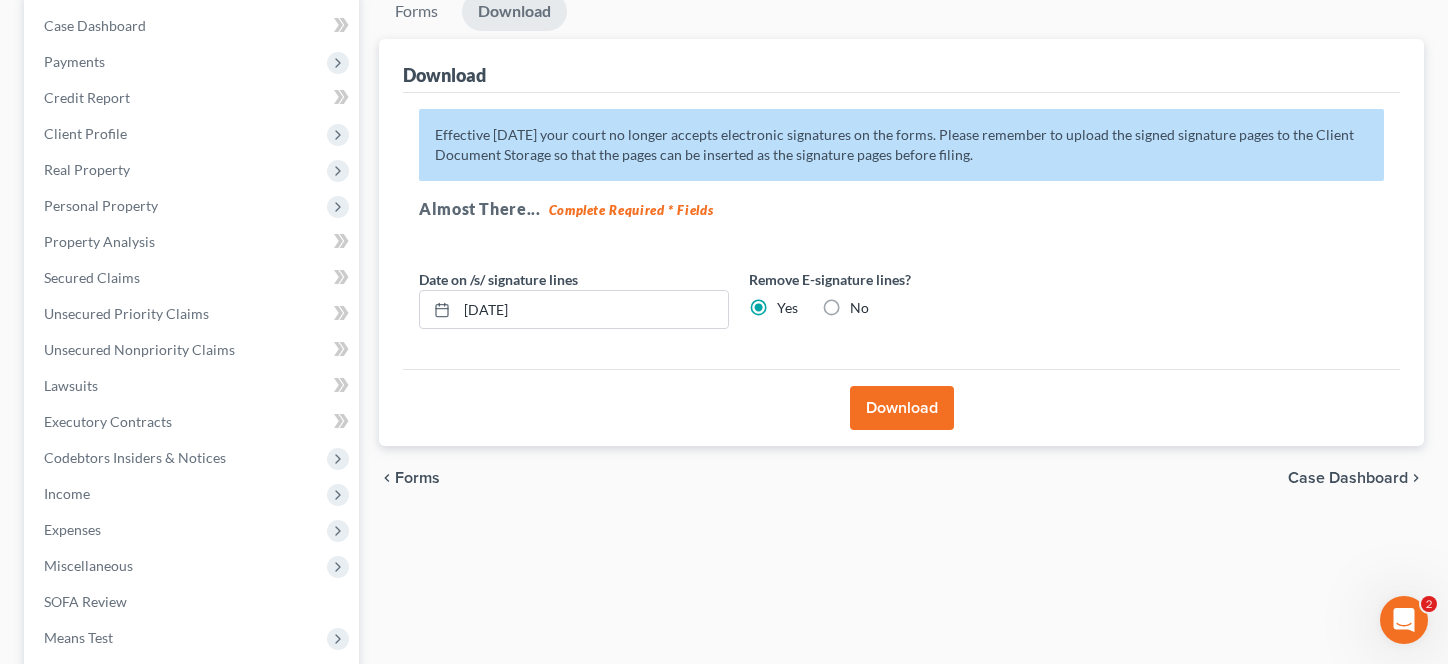 click on "Download" at bounding box center [902, 408] 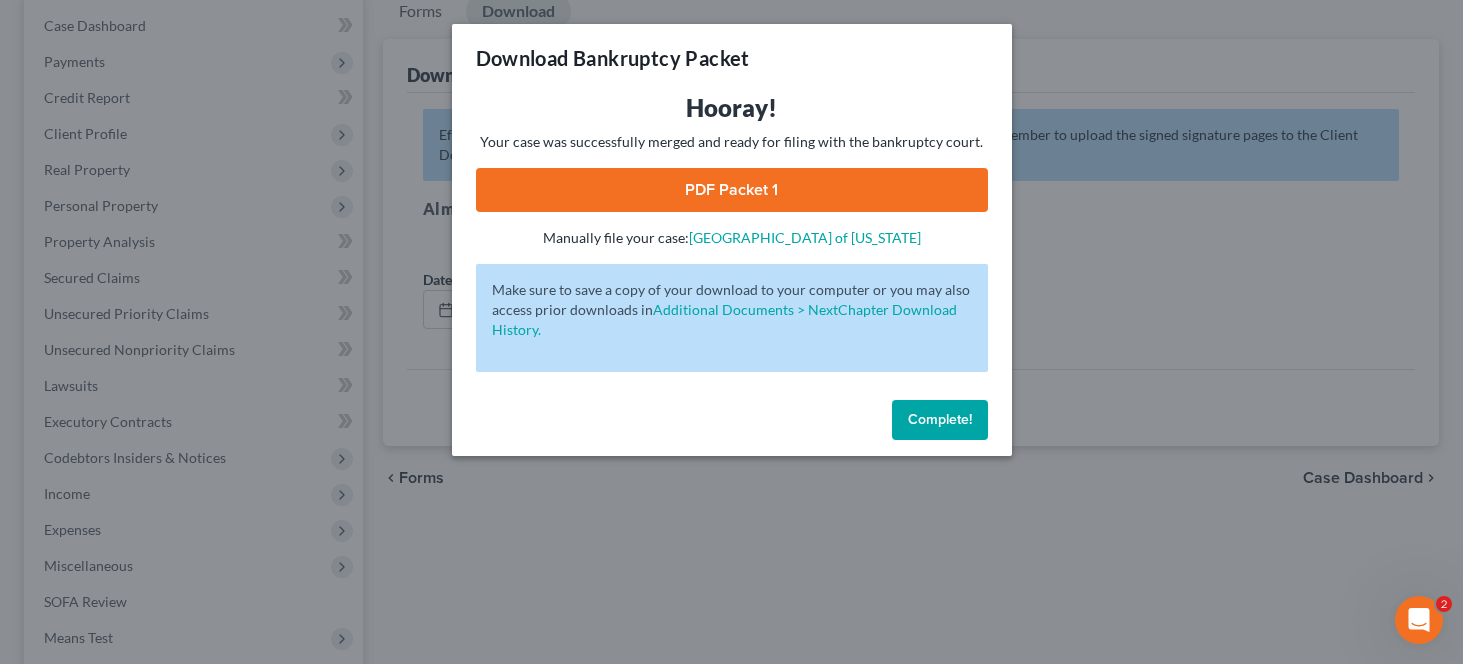 click on "PDF Packet 1" at bounding box center (732, 190) 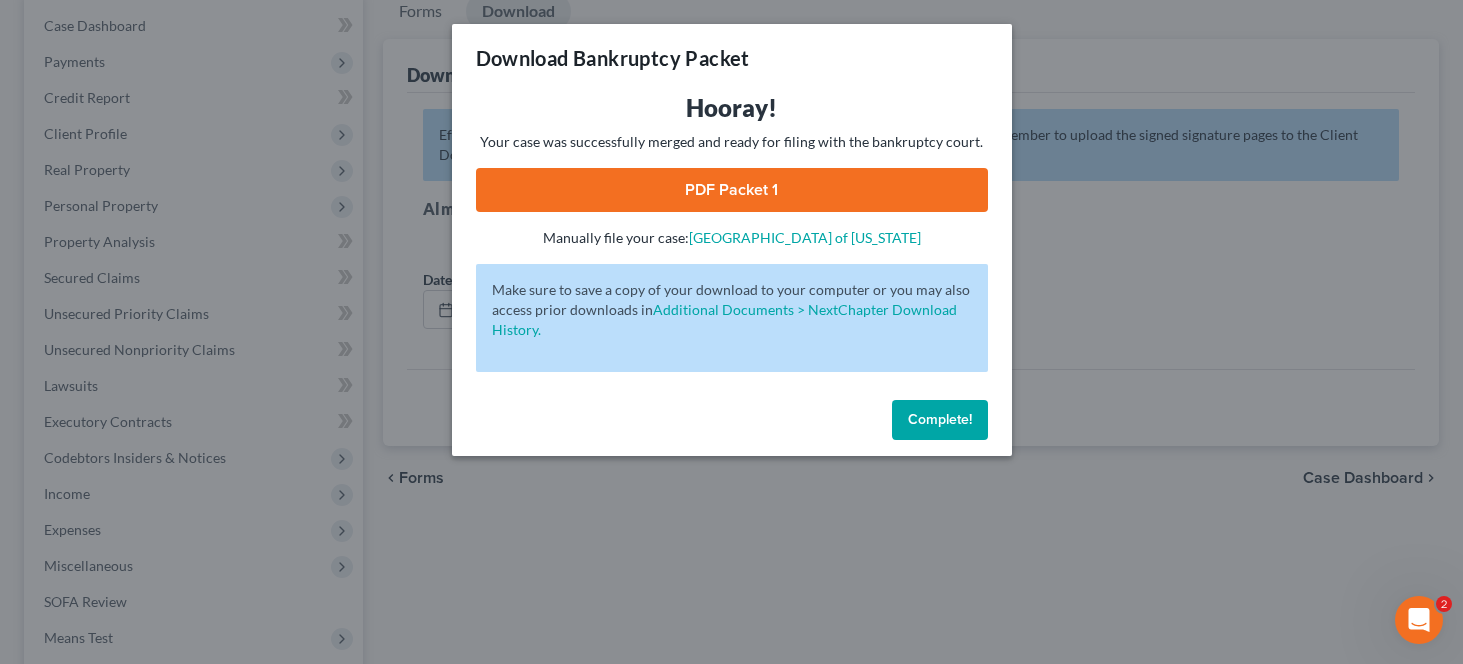 click on "Complete!" at bounding box center [940, 419] 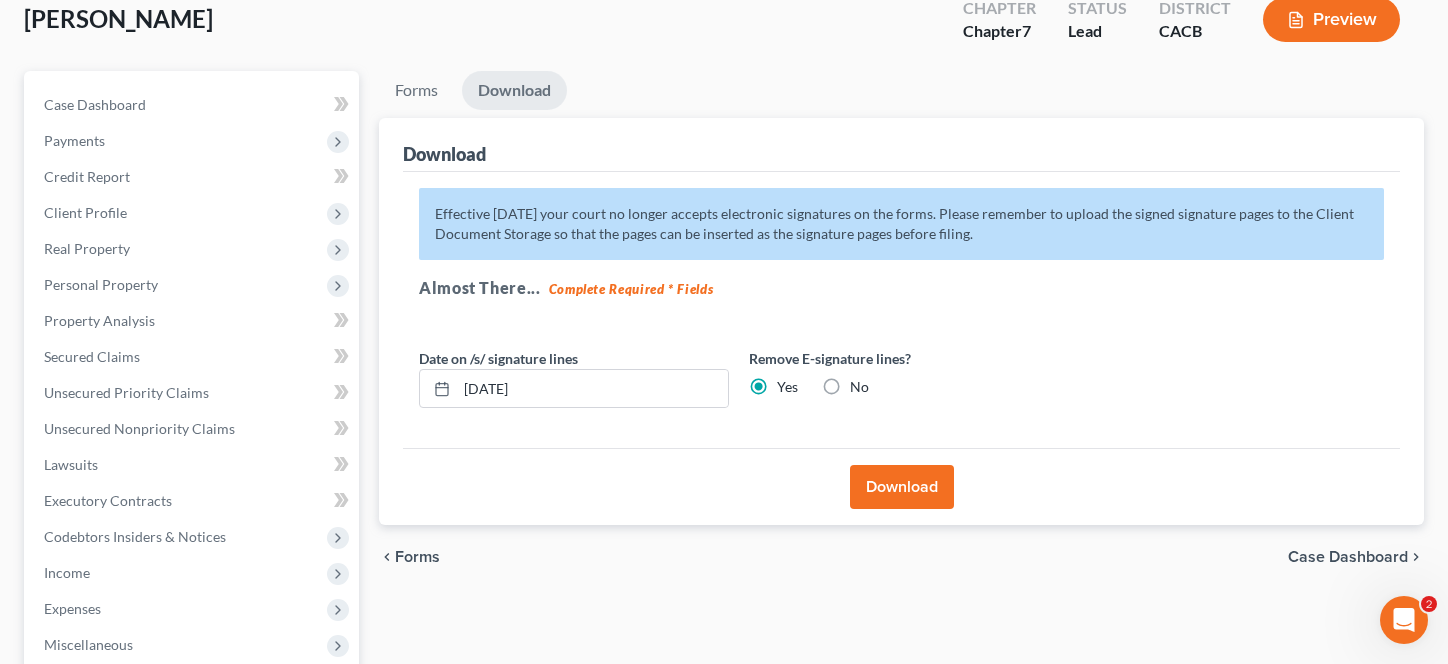scroll, scrollTop: 0, scrollLeft: 0, axis: both 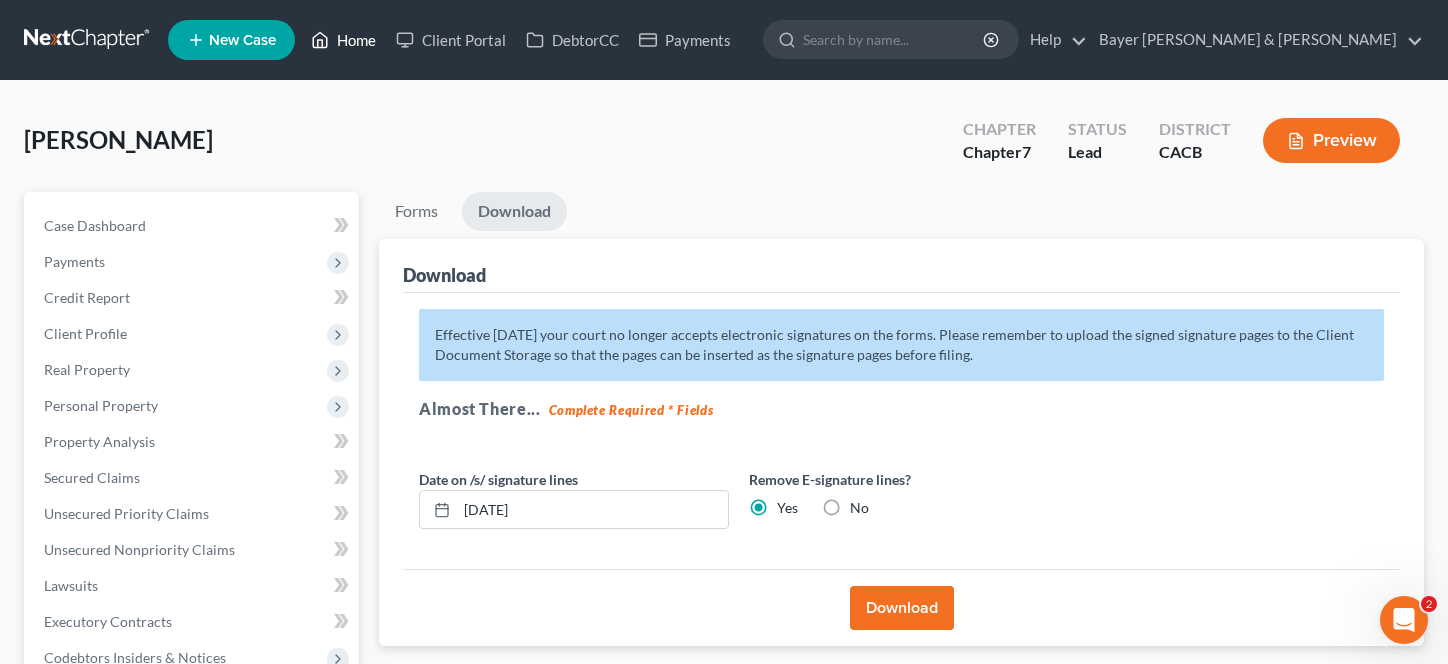 click on "Home" at bounding box center (343, 40) 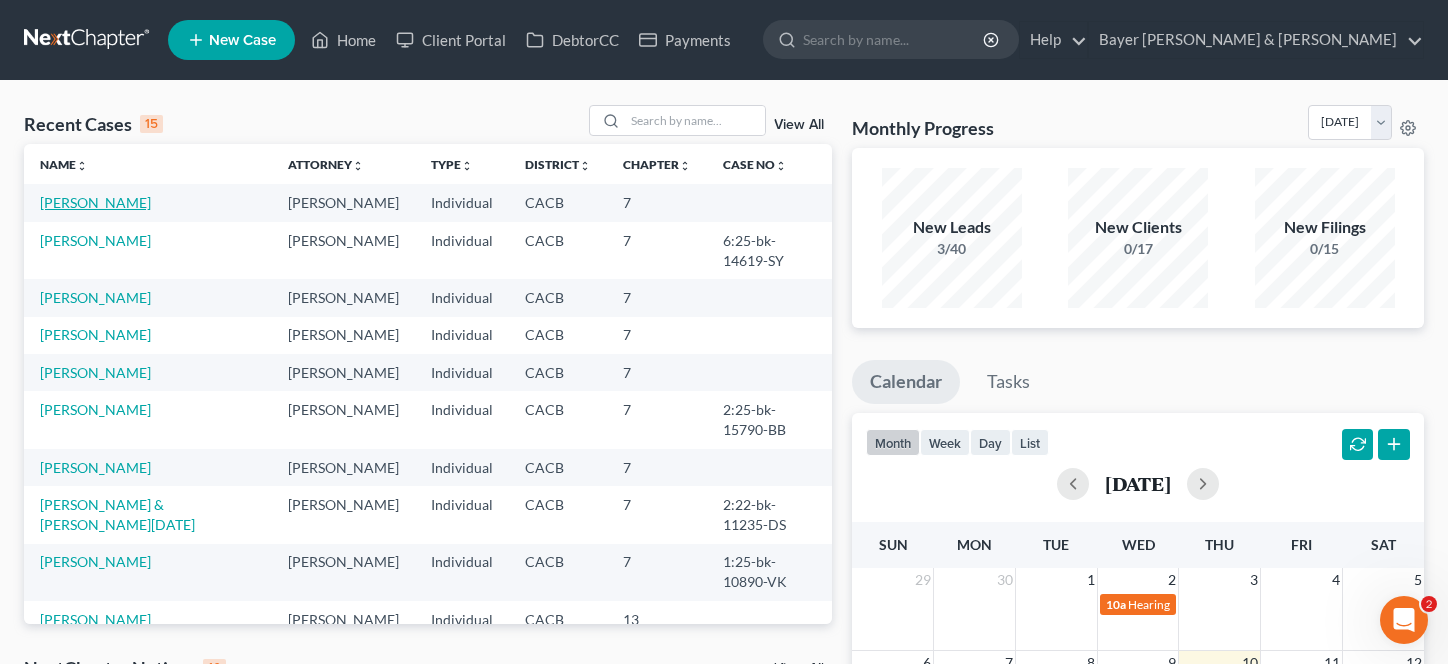 click on "[PERSON_NAME]" at bounding box center [95, 202] 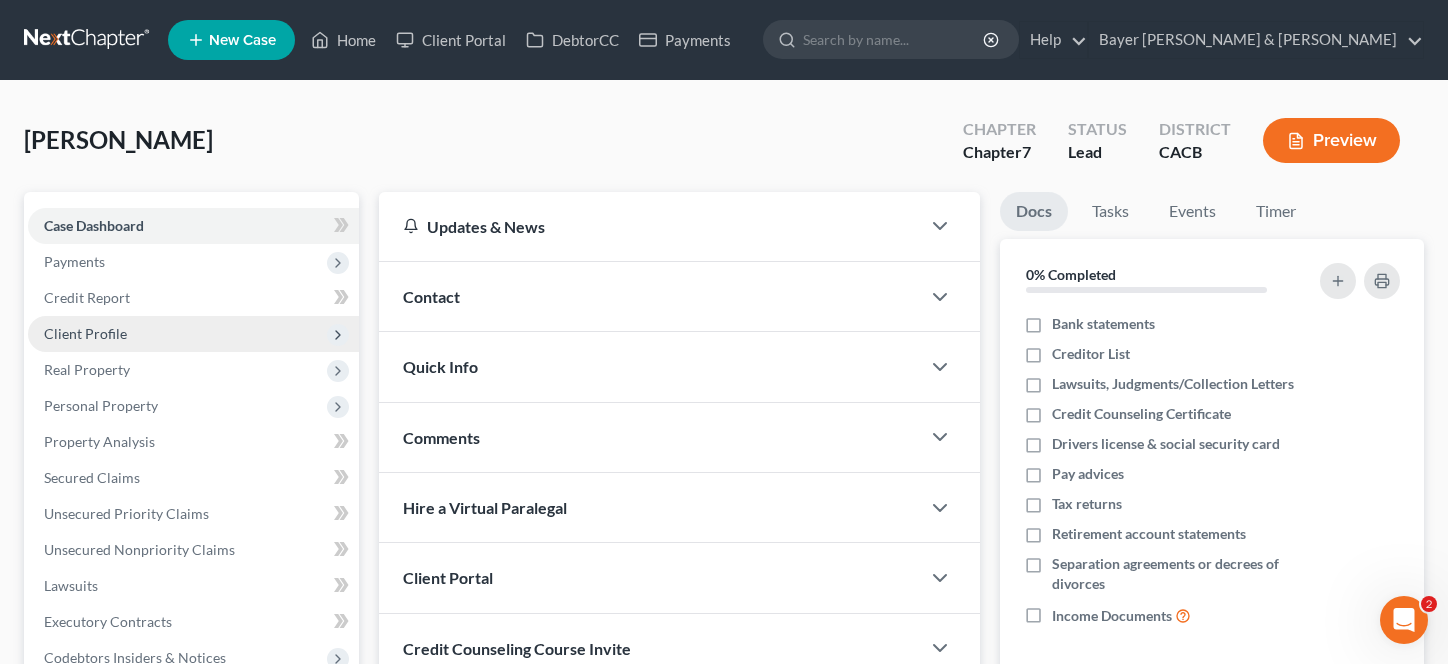 click on "Client Profile" at bounding box center [193, 334] 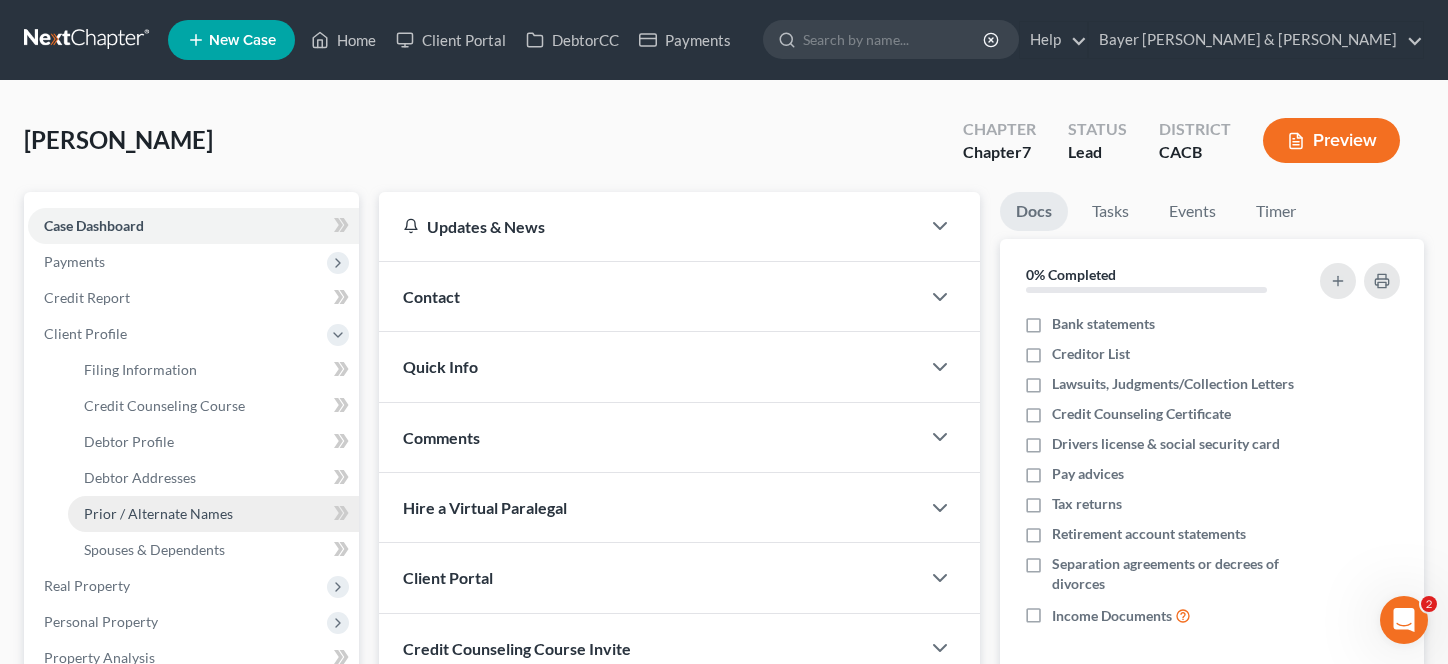 click on "Prior / Alternate Names" at bounding box center [213, 514] 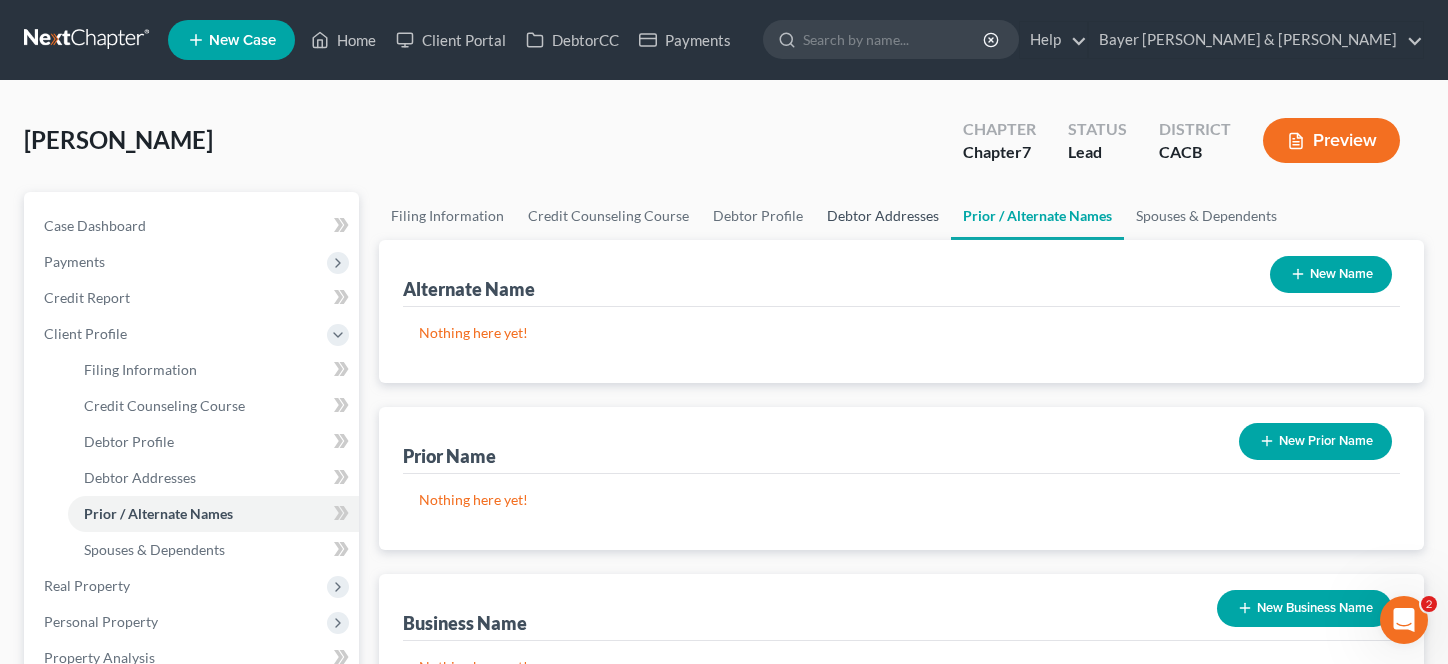 click on "Debtor Addresses" at bounding box center [883, 216] 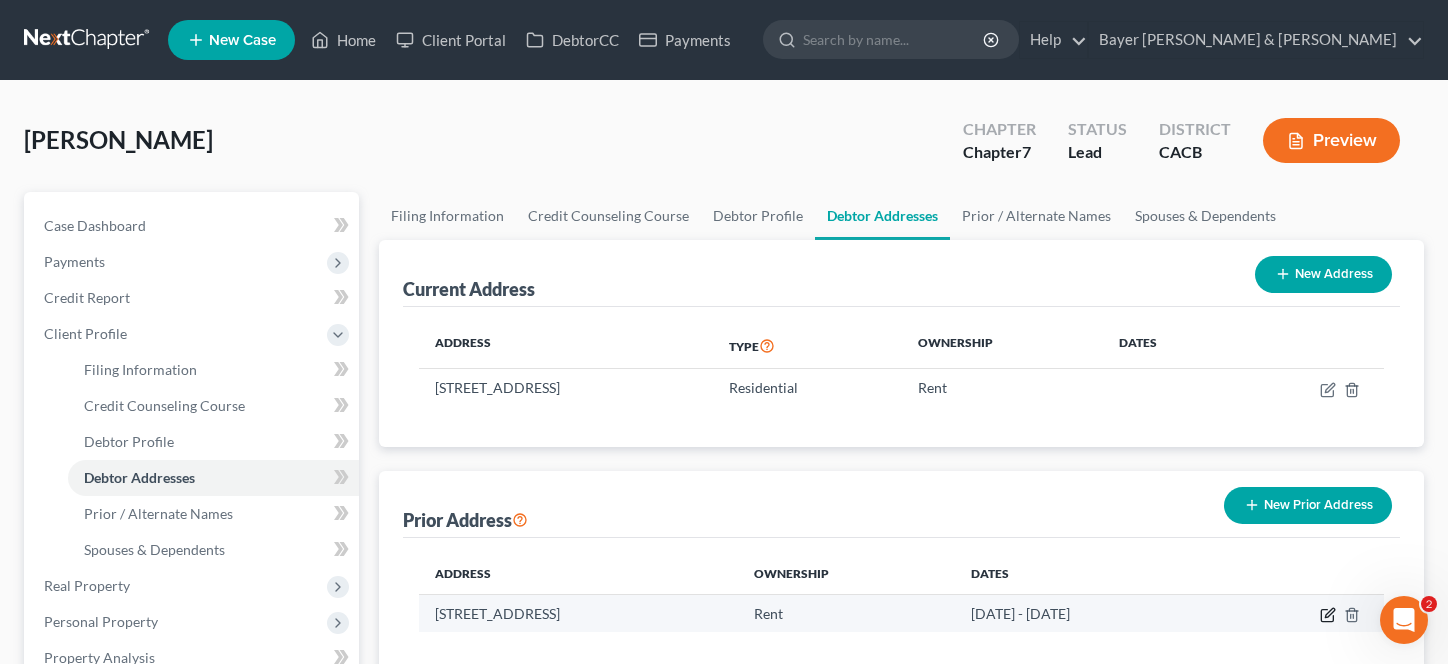 click 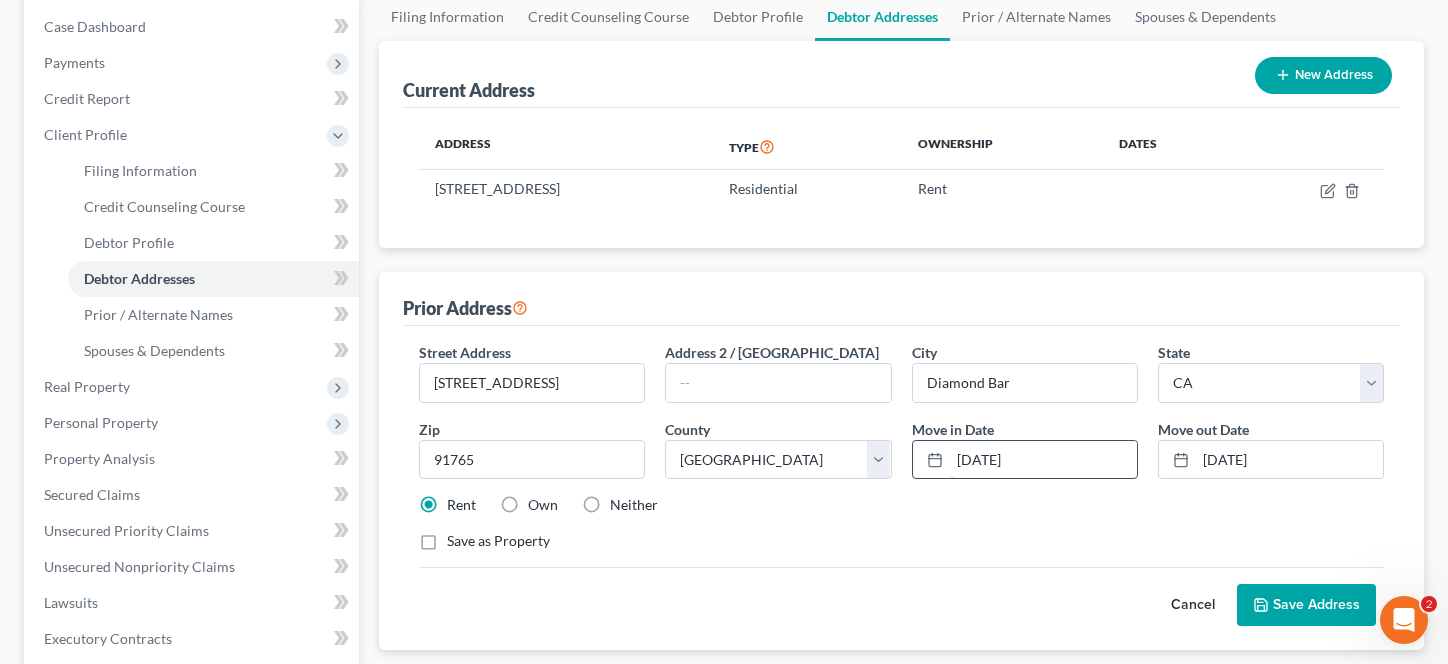 scroll, scrollTop: 200, scrollLeft: 0, axis: vertical 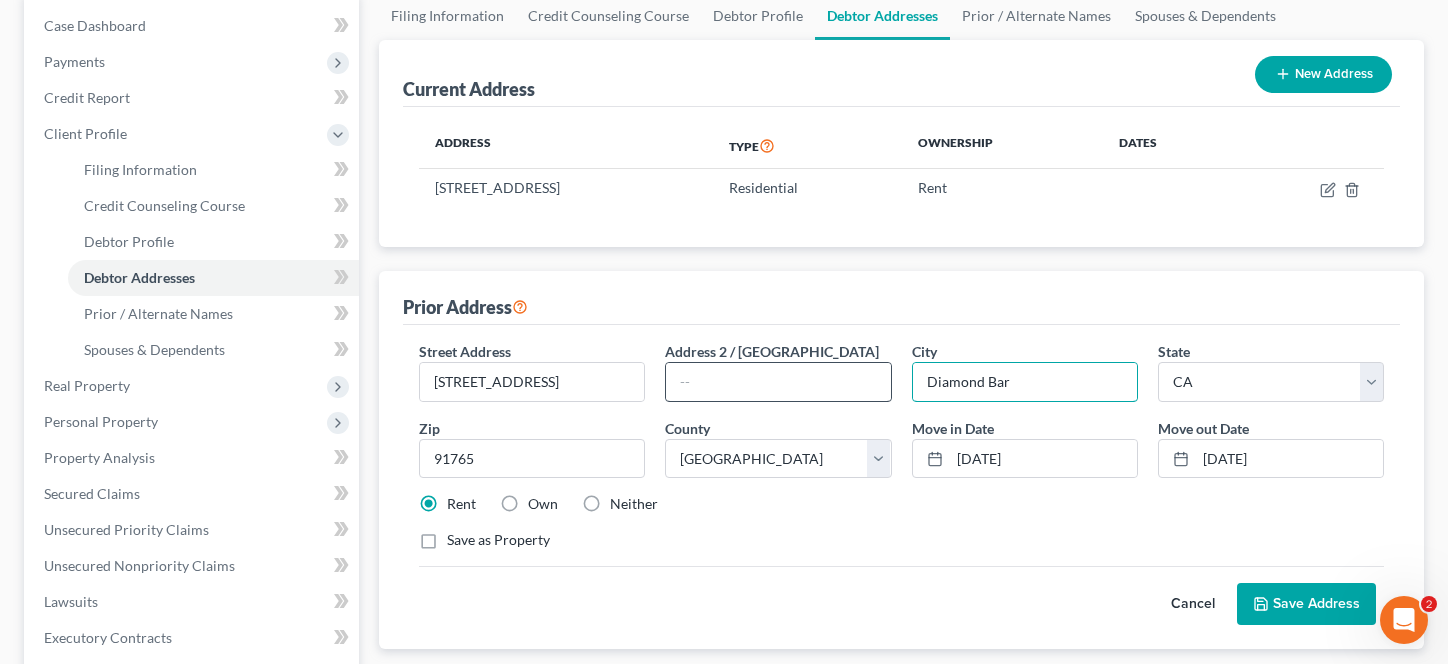 drag, startPoint x: 977, startPoint y: 374, endPoint x: 884, endPoint y: 369, distance: 93.13431 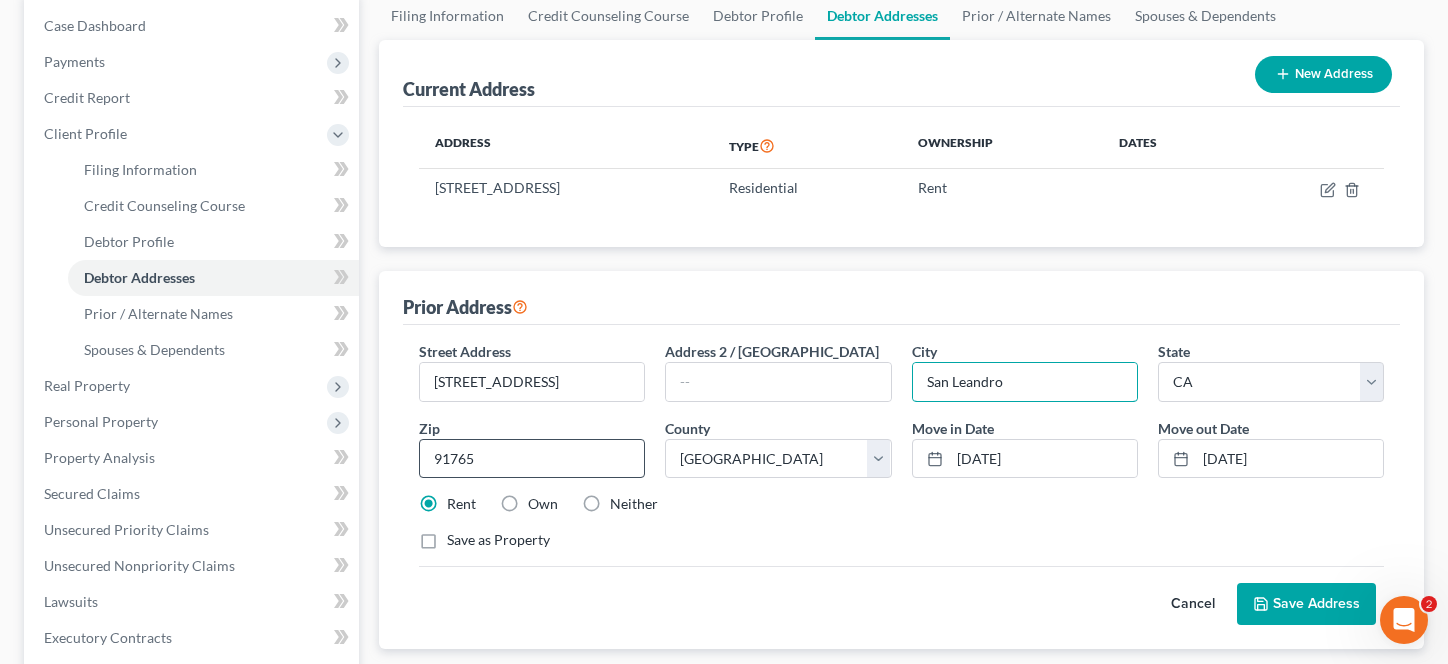 type on "San Leandro" 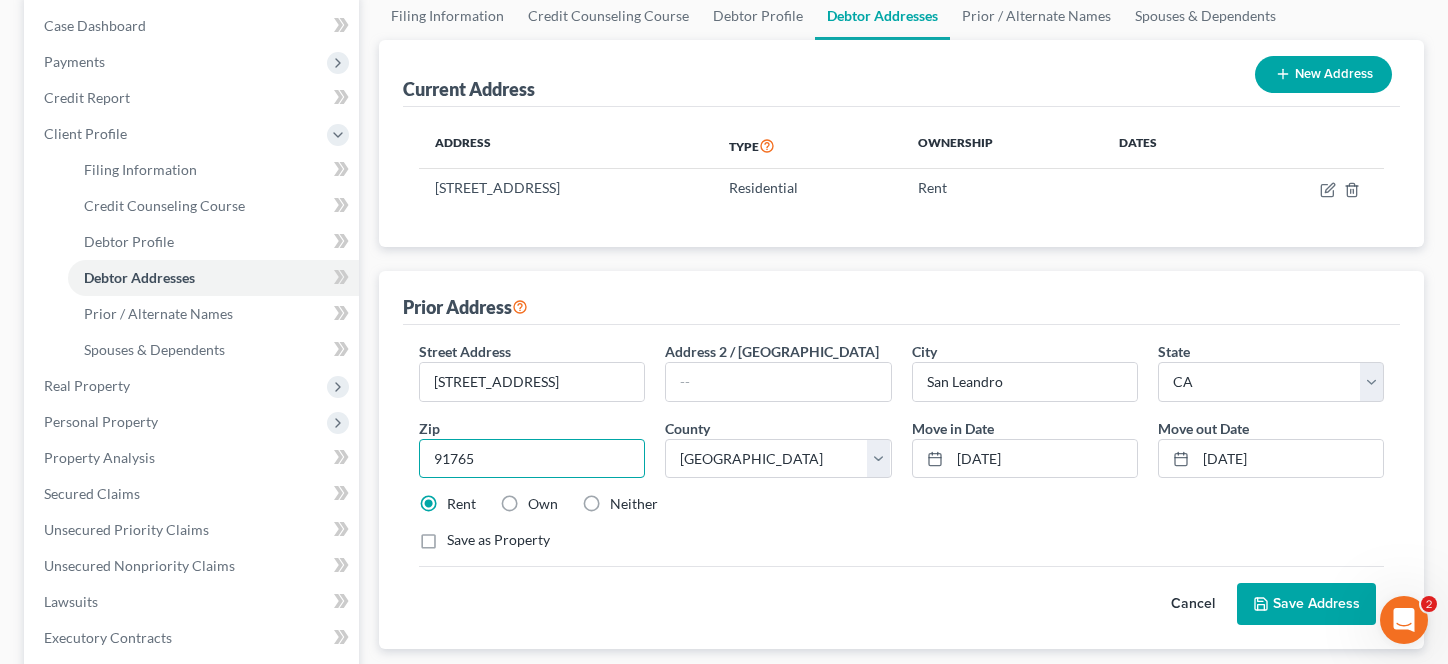 drag, startPoint x: 591, startPoint y: 444, endPoint x: 380, endPoint y: 446, distance: 211.00948 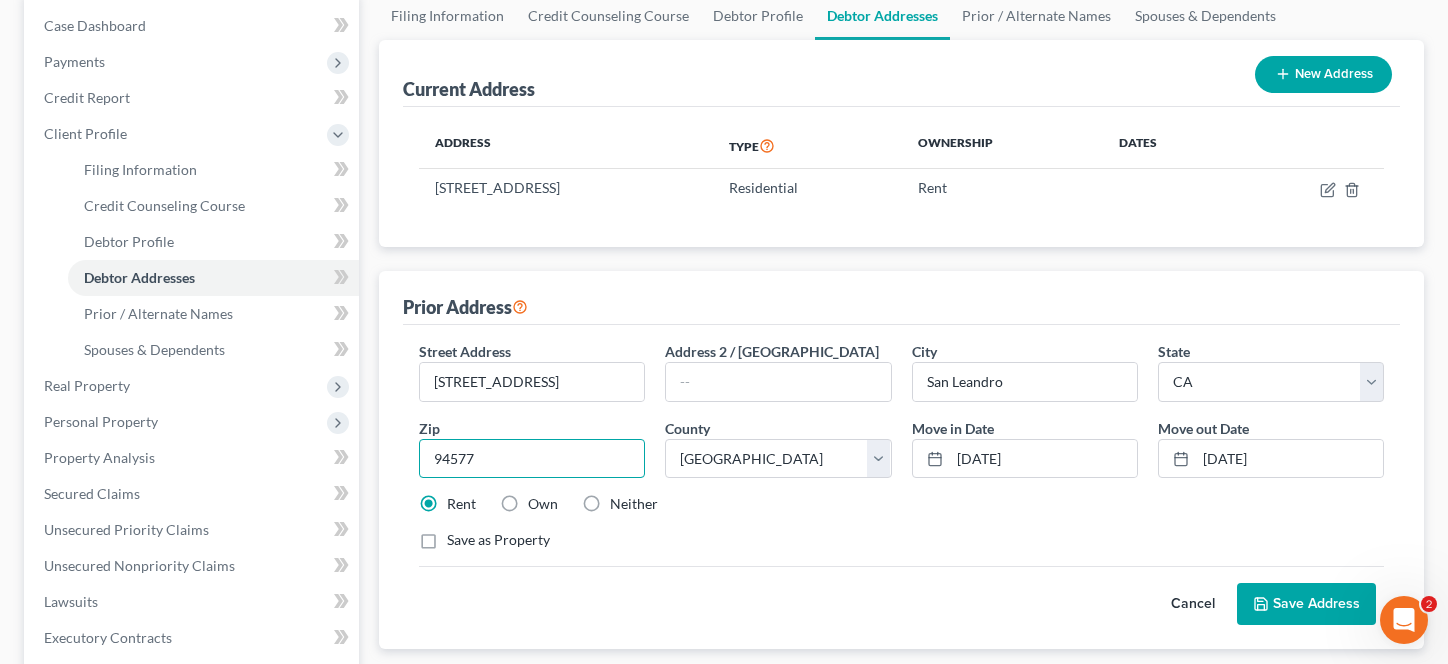 type on "94577" 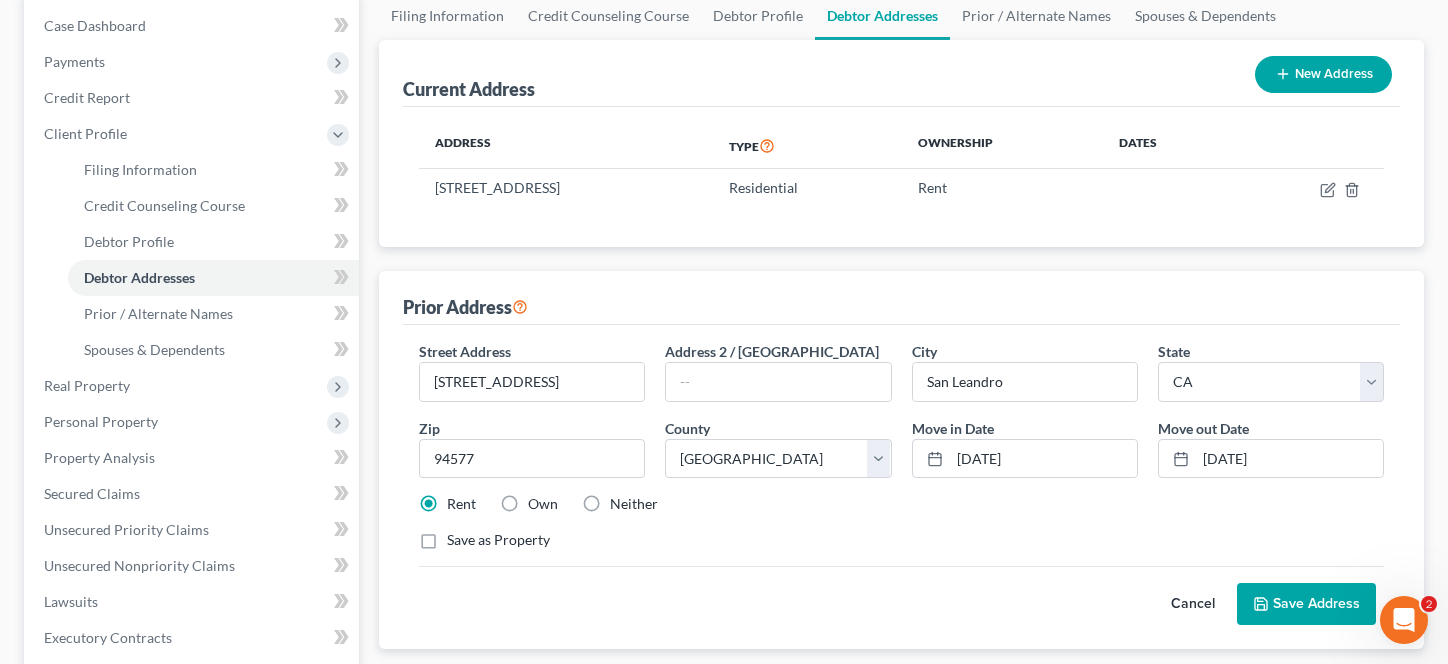 click on "Street Address
*
[STREET_ADDRESS]
*
[GEOGRAPHIC_DATA]
*
State [US_STATE] AK AR AZ CA CO CT DE DC [GEOGRAPHIC_DATA] [GEOGRAPHIC_DATA] GU HI ID IL IN IA [GEOGRAPHIC_DATA] [GEOGRAPHIC_DATA] LA ME MD [GEOGRAPHIC_DATA] [GEOGRAPHIC_DATA] [GEOGRAPHIC_DATA] [GEOGRAPHIC_DATA] [GEOGRAPHIC_DATA] MT [GEOGRAPHIC_DATA] [GEOGRAPHIC_DATA] [GEOGRAPHIC_DATA] [GEOGRAPHIC_DATA] NH [GEOGRAPHIC_DATA] [GEOGRAPHIC_DATA] [GEOGRAPHIC_DATA] [GEOGRAPHIC_DATA] [GEOGRAPHIC_DATA] OR [GEOGRAPHIC_DATA] PR RI SC SD [GEOGRAPHIC_DATA] [GEOGRAPHIC_DATA] [GEOGRAPHIC_DATA] VI [GEOGRAPHIC_DATA] [GEOGRAPHIC_DATA] [GEOGRAPHIC_DATA] WV [GEOGRAPHIC_DATA] WY
Zip
*
94577
County
*
County [GEOGRAPHIC_DATA] [GEOGRAPHIC_DATA] [GEOGRAPHIC_DATA] [GEOGRAPHIC_DATA] [GEOGRAPHIC_DATA] [GEOGRAPHIC_DATA] [GEOGRAPHIC_DATA] [GEOGRAPHIC_DATA] [GEOGRAPHIC_DATA] [GEOGRAPHIC_DATA] [GEOGRAPHIC_DATA] [GEOGRAPHIC_DATA] [GEOGRAPHIC_DATA] [GEOGRAPHIC_DATA] [GEOGRAPHIC_DATA] [GEOGRAPHIC_DATA] [GEOGRAPHIC_DATA] [GEOGRAPHIC_DATA] [GEOGRAPHIC_DATA] [GEOGRAPHIC_DATA] [GEOGRAPHIC_DATA] [GEOGRAPHIC_DATA] [GEOGRAPHIC_DATA] [GEOGRAPHIC_DATA] [GEOGRAPHIC_DATA] [GEOGRAPHIC_DATA] [GEOGRAPHIC_DATA] [GEOGRAPHIC_DATA] [US_STATE][GEOGRAPHIC_DATA] [GEOGRAPHIC_DATA] [GEOGRAPHIC_DATA] [GEOGRAPHIC_DATA] [GEOGRAPHIC_DATA] [GEOGRAPHIC_DATA] [GEOGRAPHIC_DATA] [GEOGRAPHIC_DATA] [GEOGRAPHIC_DATA] [GEOGRAPHIC_DATA] [GEOGRAPHIC_DATA] [GEOGRAPHIC_DATA][PERSON_NAME] [GEOGRAPHIC_DATA] [GEOGRAPHIC_DATA] [GEOGRAPHIC_DATA] *" at bounding box center (901, 454) 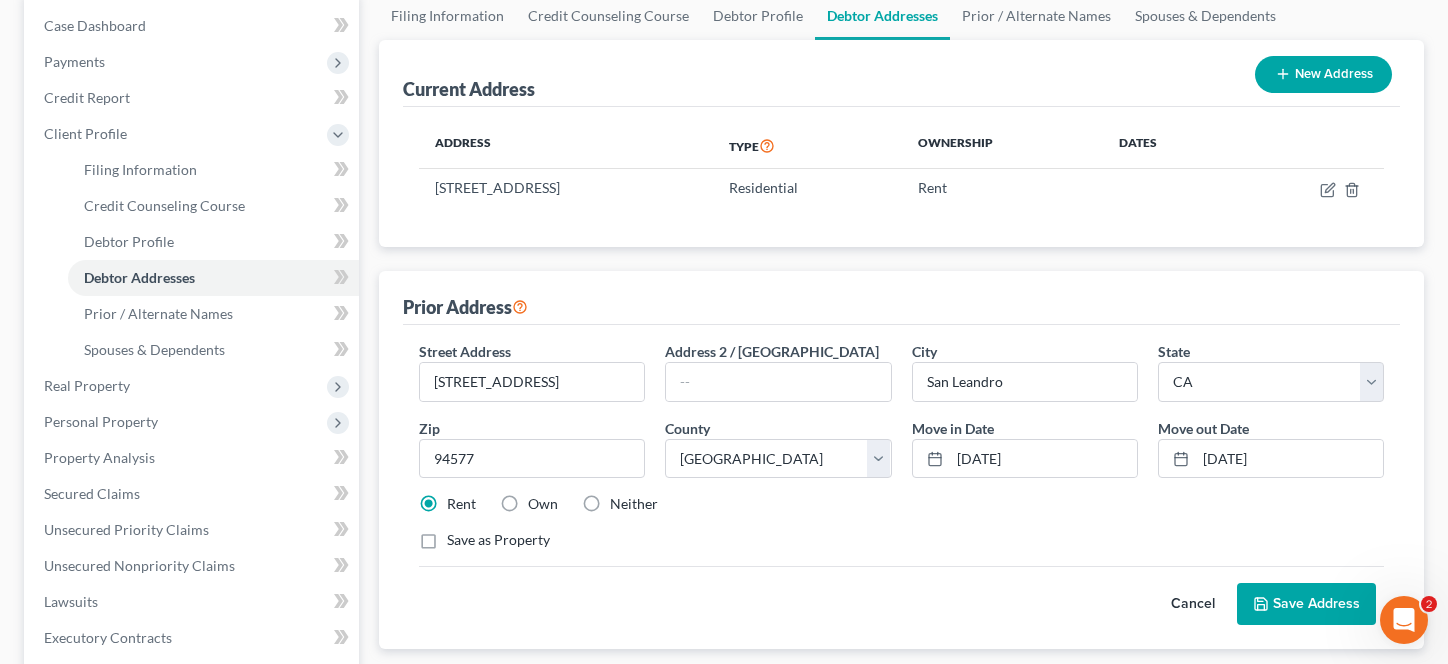 click on "Save Address" at bounding box center [1306, 604] 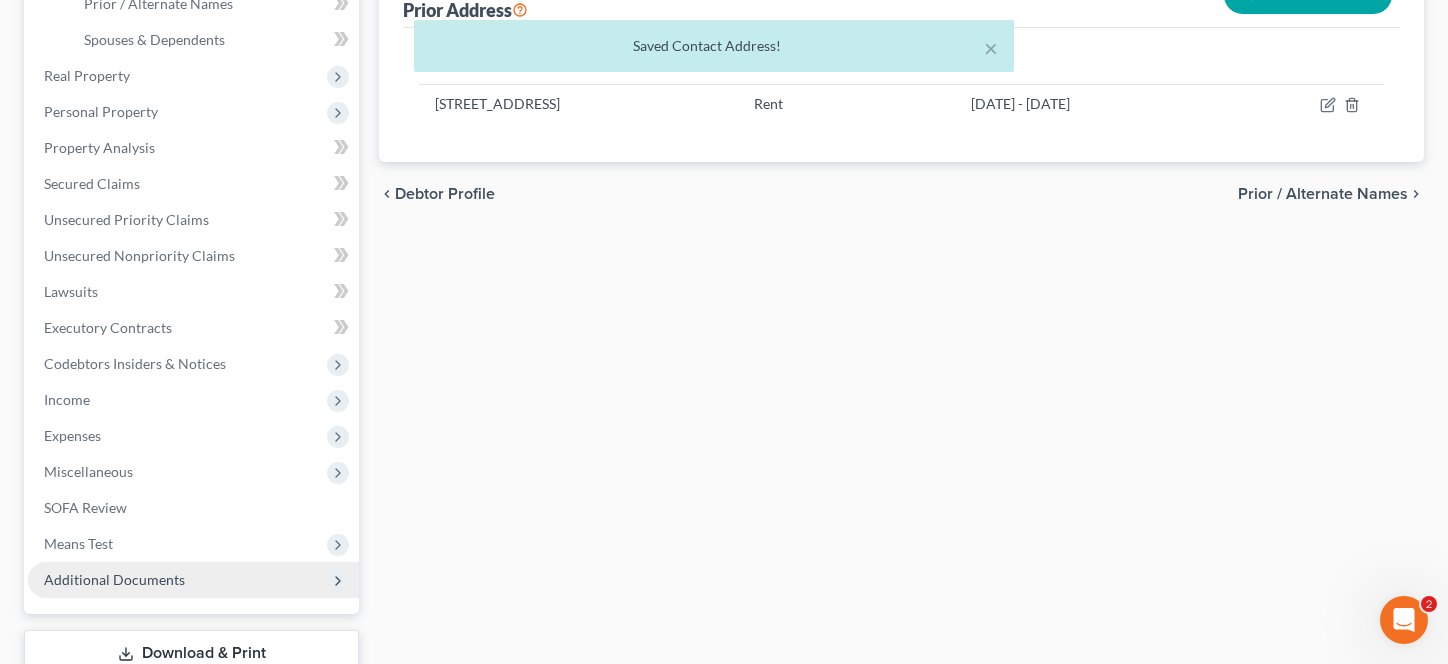 scroll, scrollTop: 651, scrollLeft: 0, axis: vertical 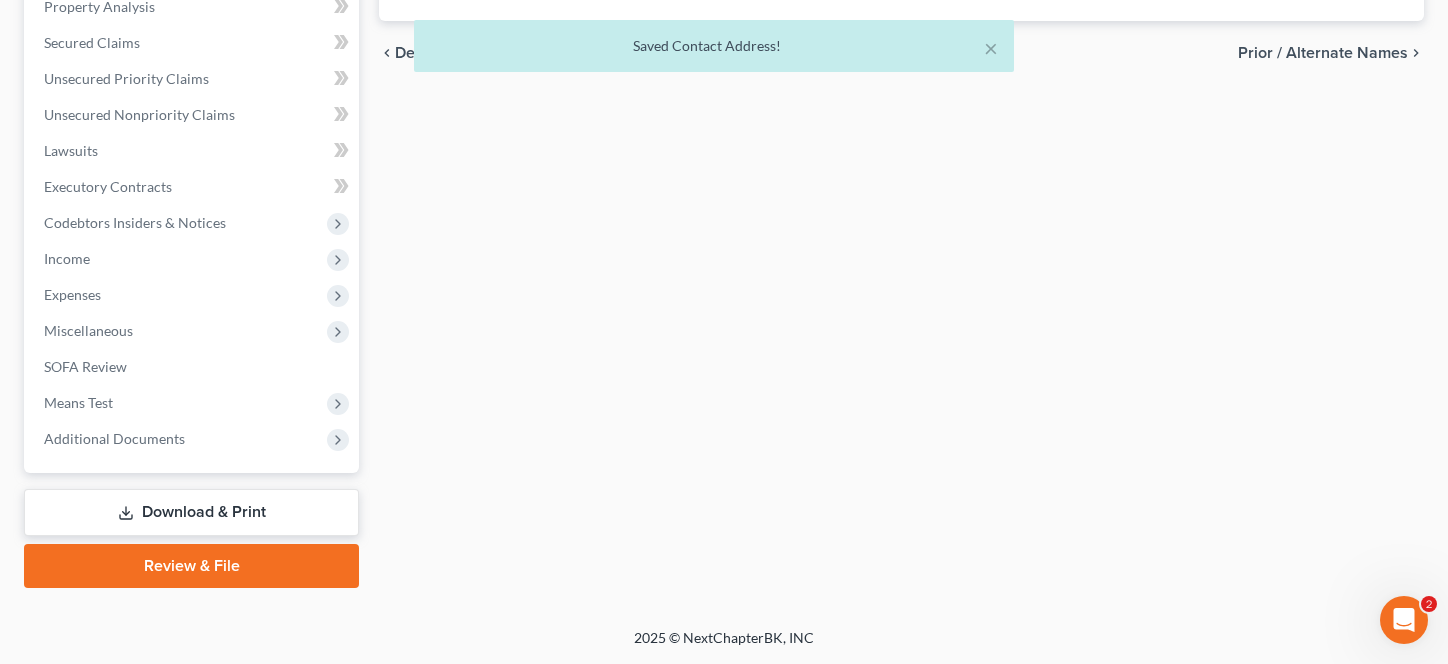 click on "Download & Print" at bounding box center (191, 512) 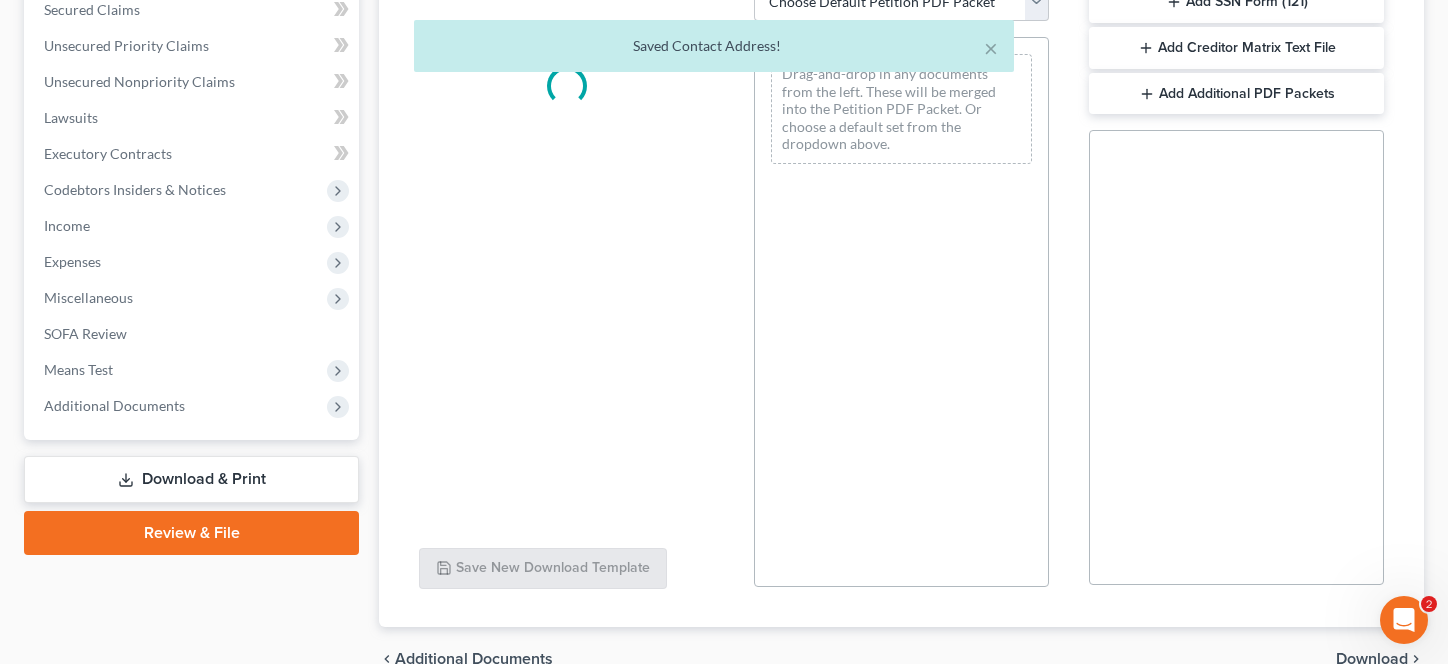 scroll, scrollTop: 569, scrollLeft: 0, axis: vertical 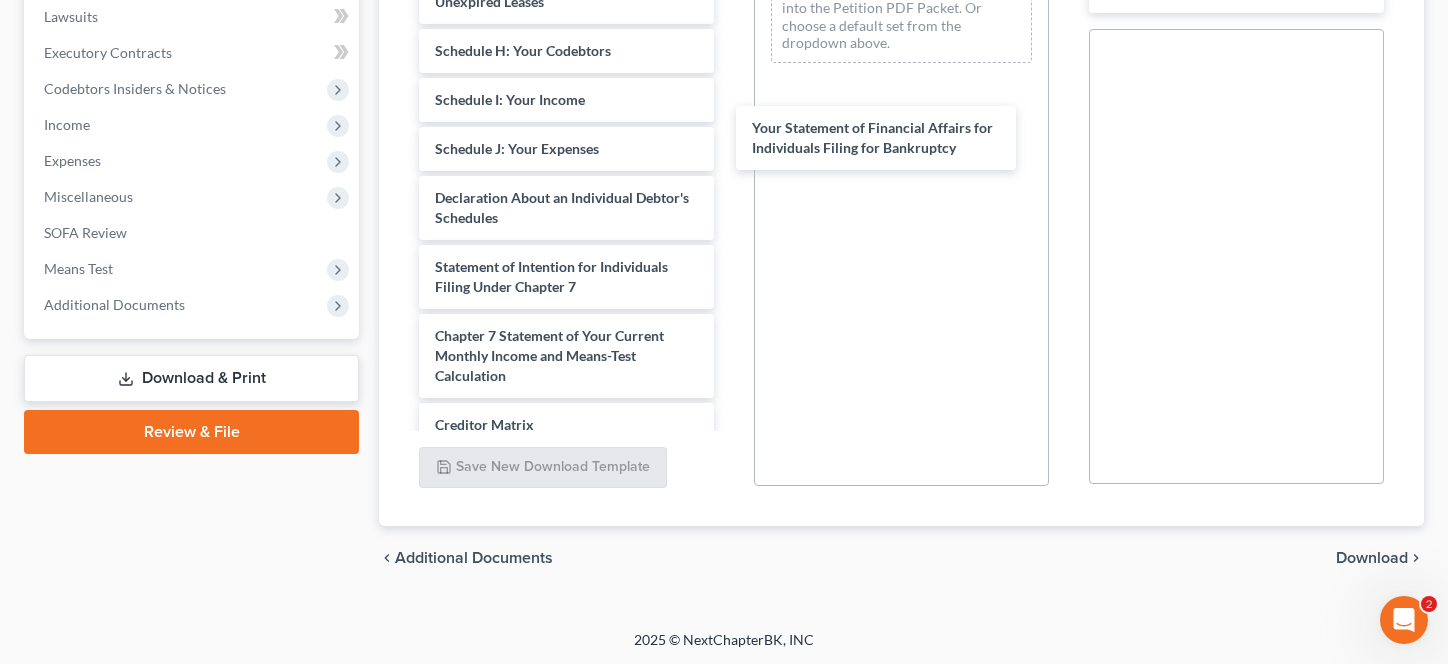 drag, startPoint x: 593, startPoint y: 292, endPoint x: 743, endPoint y: 249, distance: 156.04166 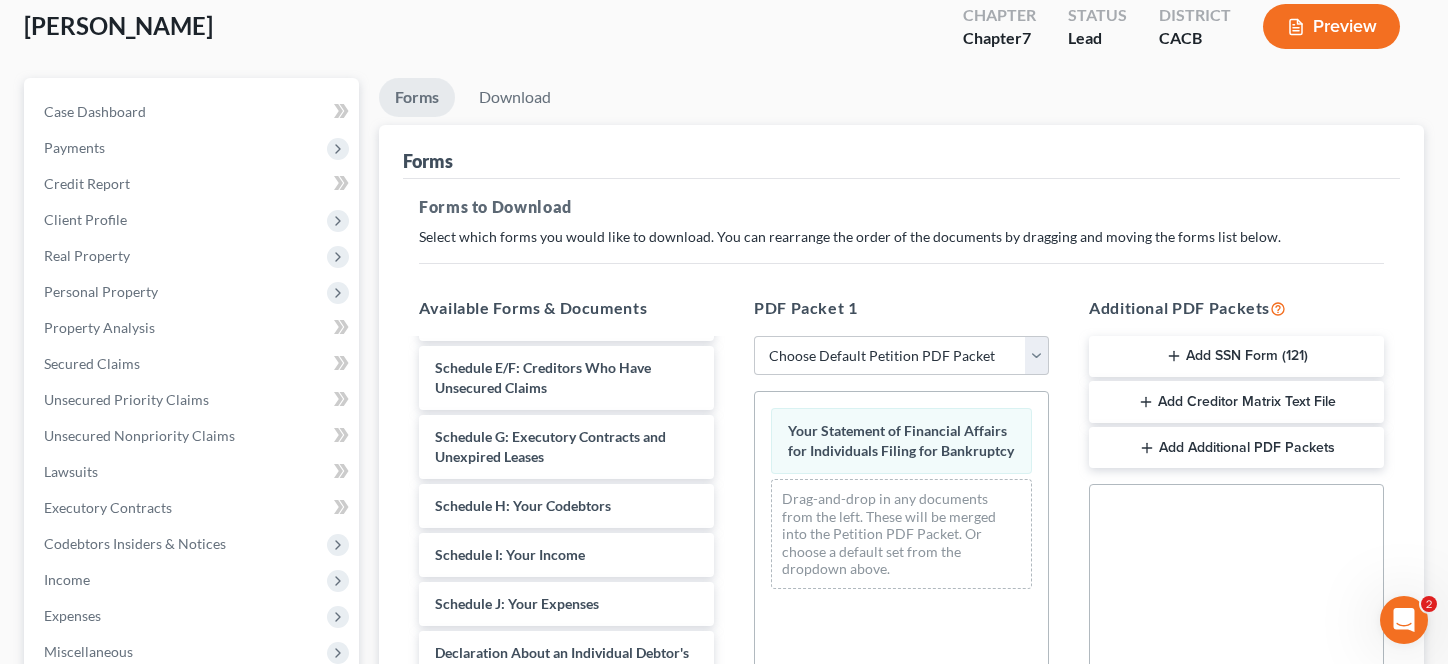 scroll, scrollTop: 0, scrollLeft: 0, axis: both 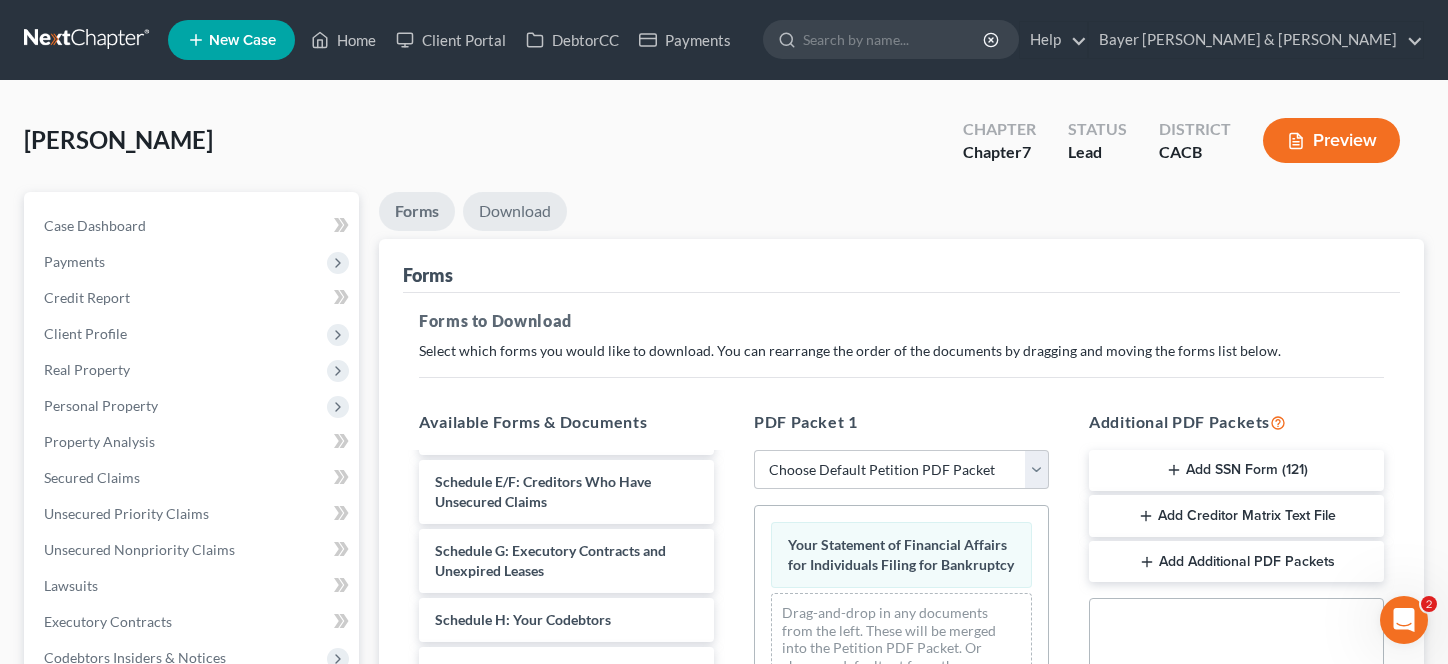 click on "Download" at bounding box center [515, 211] 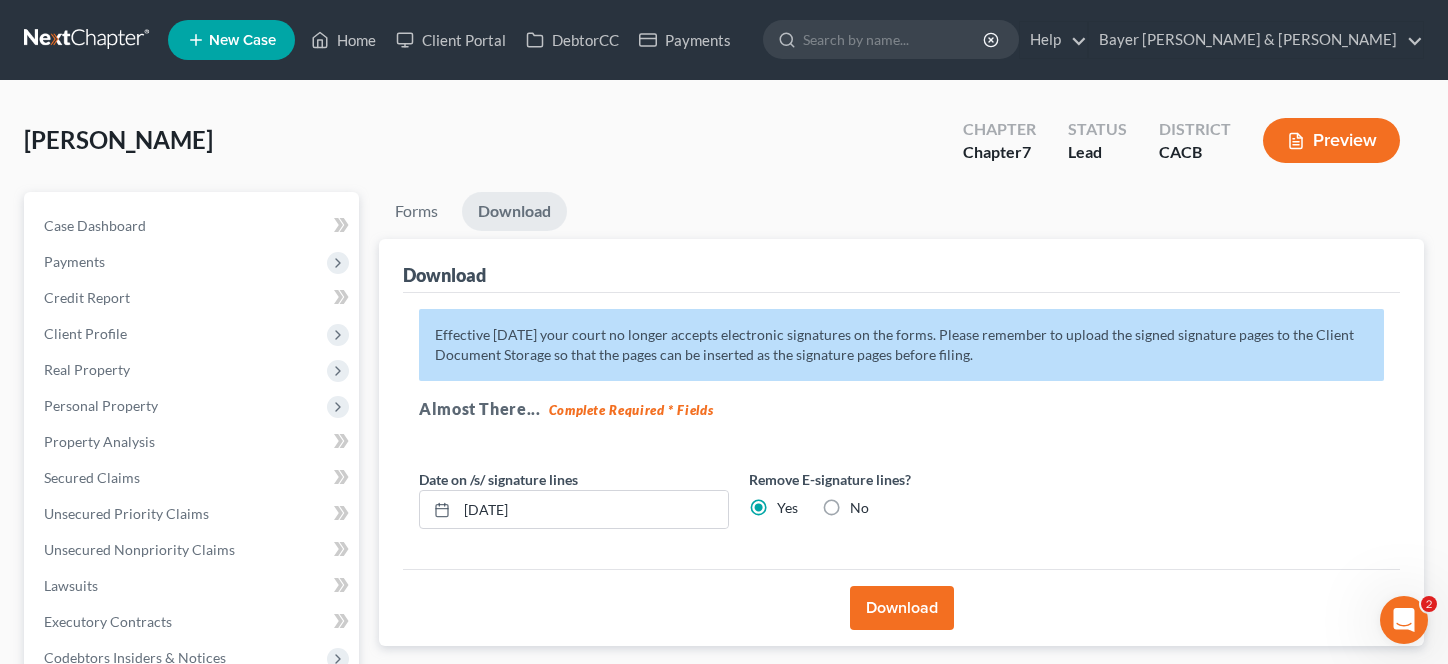 click on "Download" at bounding box center (902, 608) 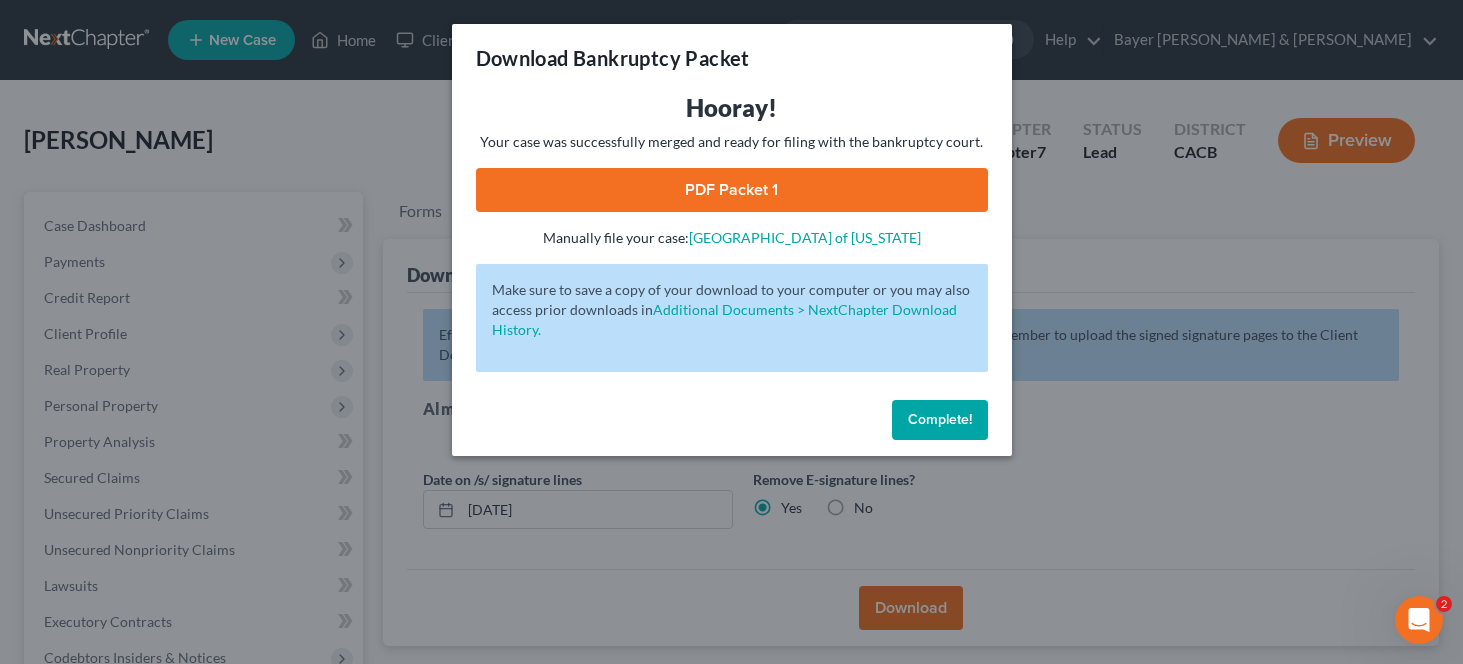 click on "PDF Packet 1" at bounding box center (732, 190) 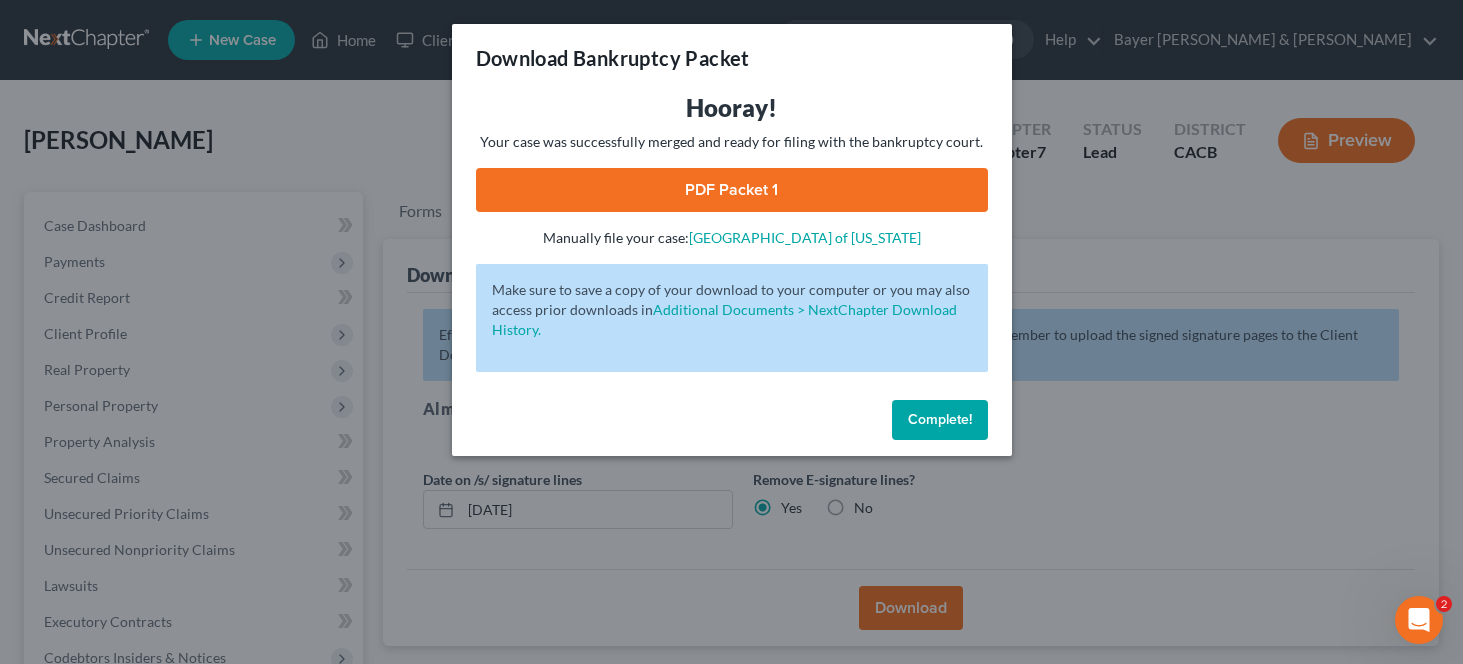 click on "Complete!" at bounding box center (940, 419) 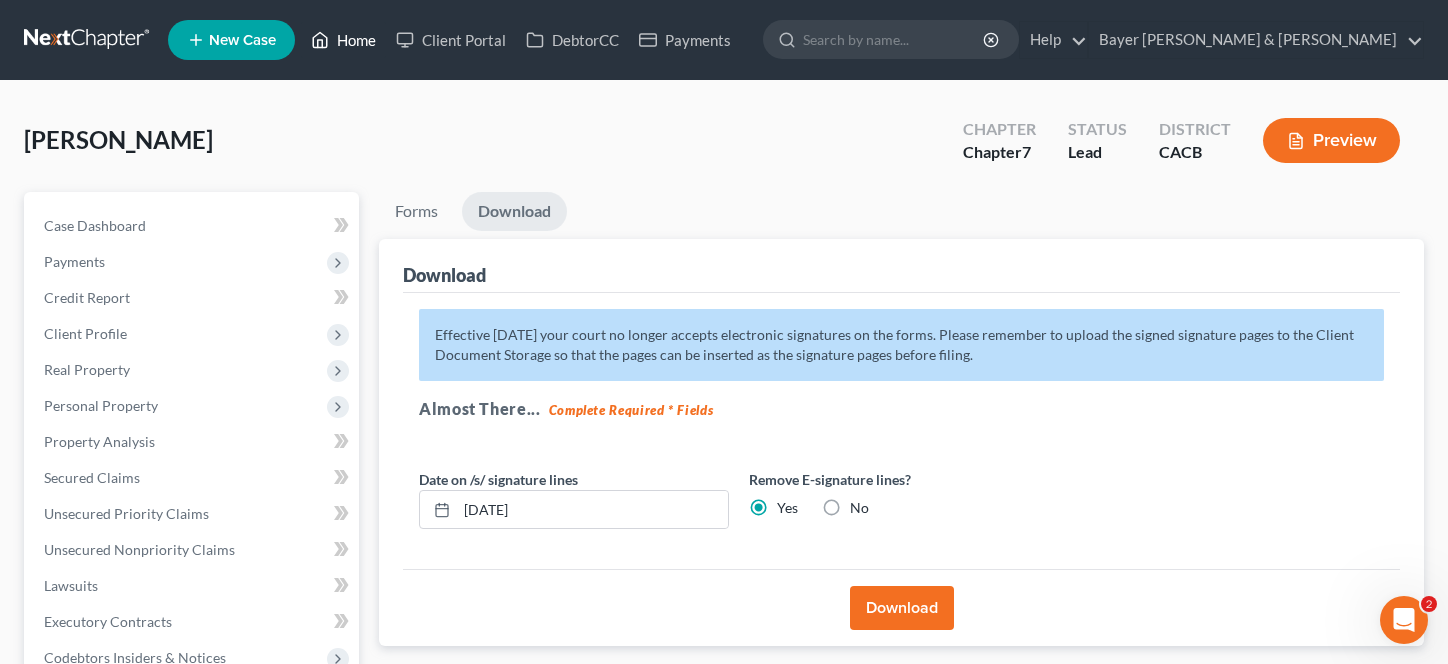 click on "Home" at bounding box center (343, 40) 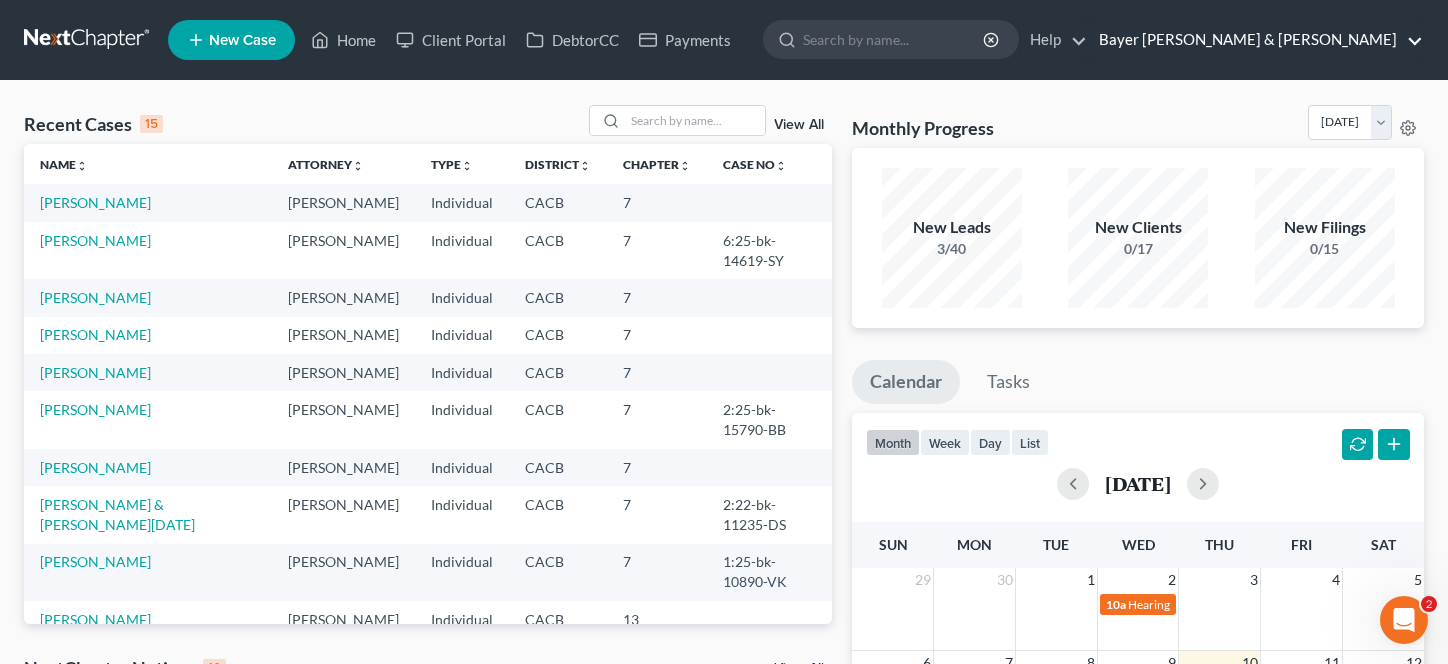 click on "Bayer [PERSON_NAME] & [PERSON_NAME]" at bounding box center (1256, 40) 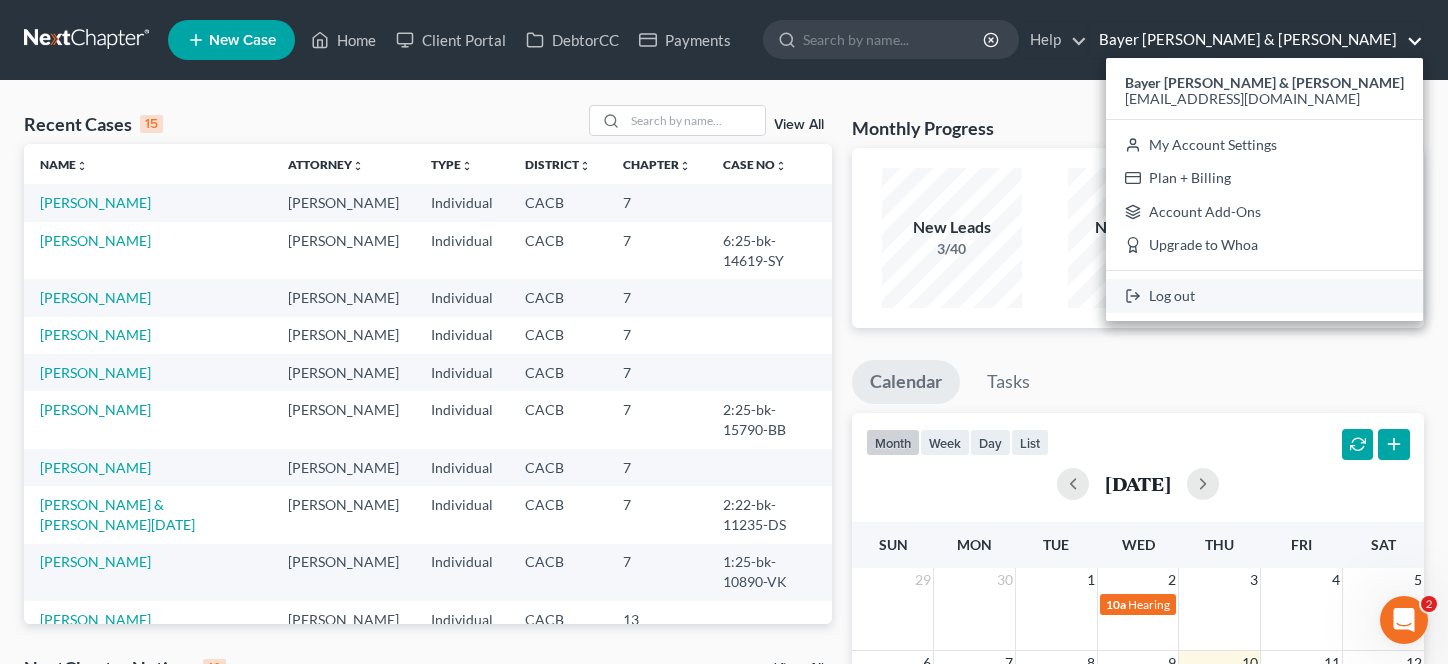 click on "Log out" at bounding box center [1264, 296] 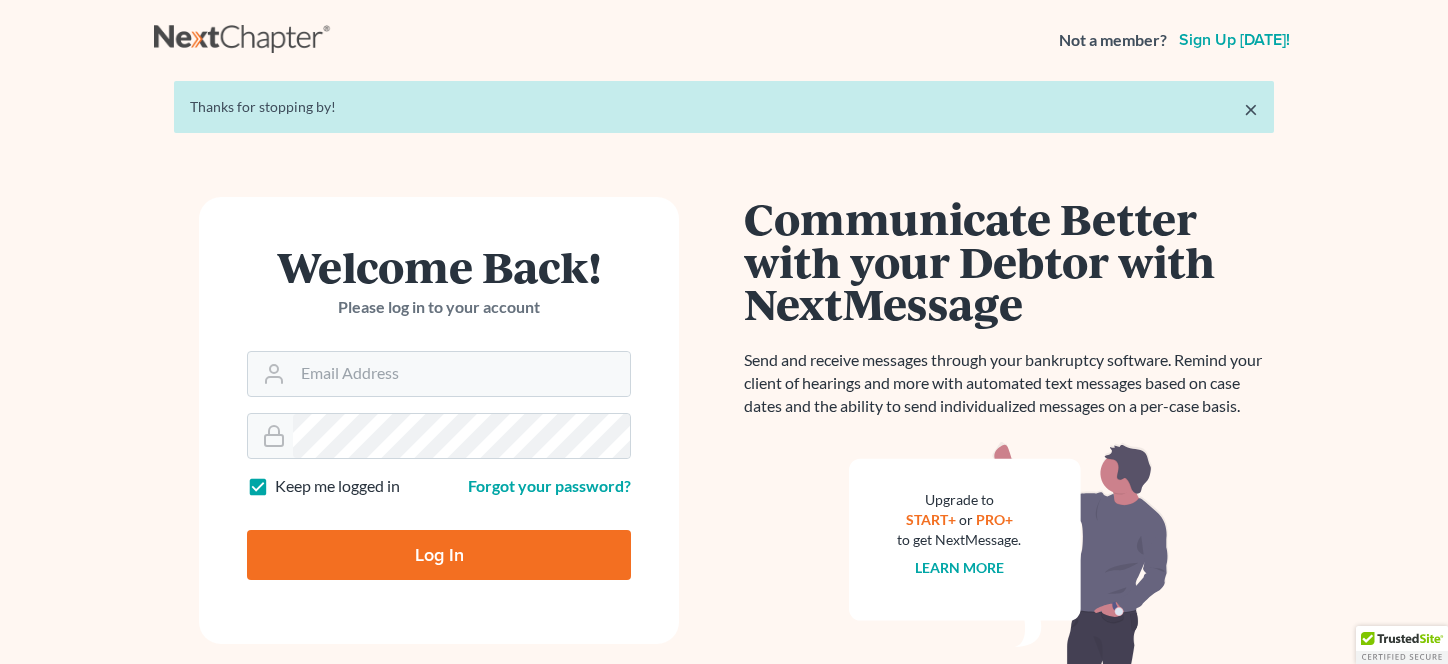 scroll, scrollTop: 0, scrollLeft: 0, axis: both 